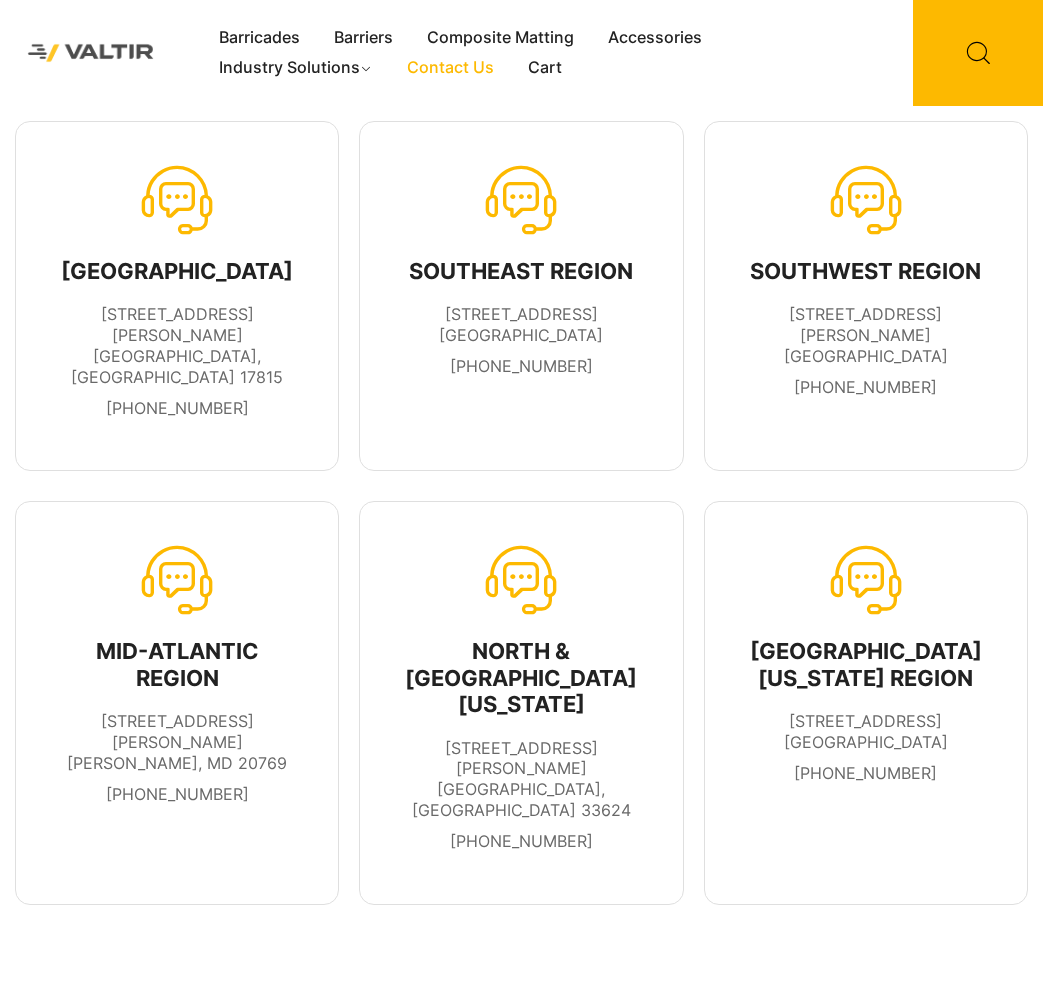 scroll, scrollTop: 0, scrollLeft: 0, axis: both 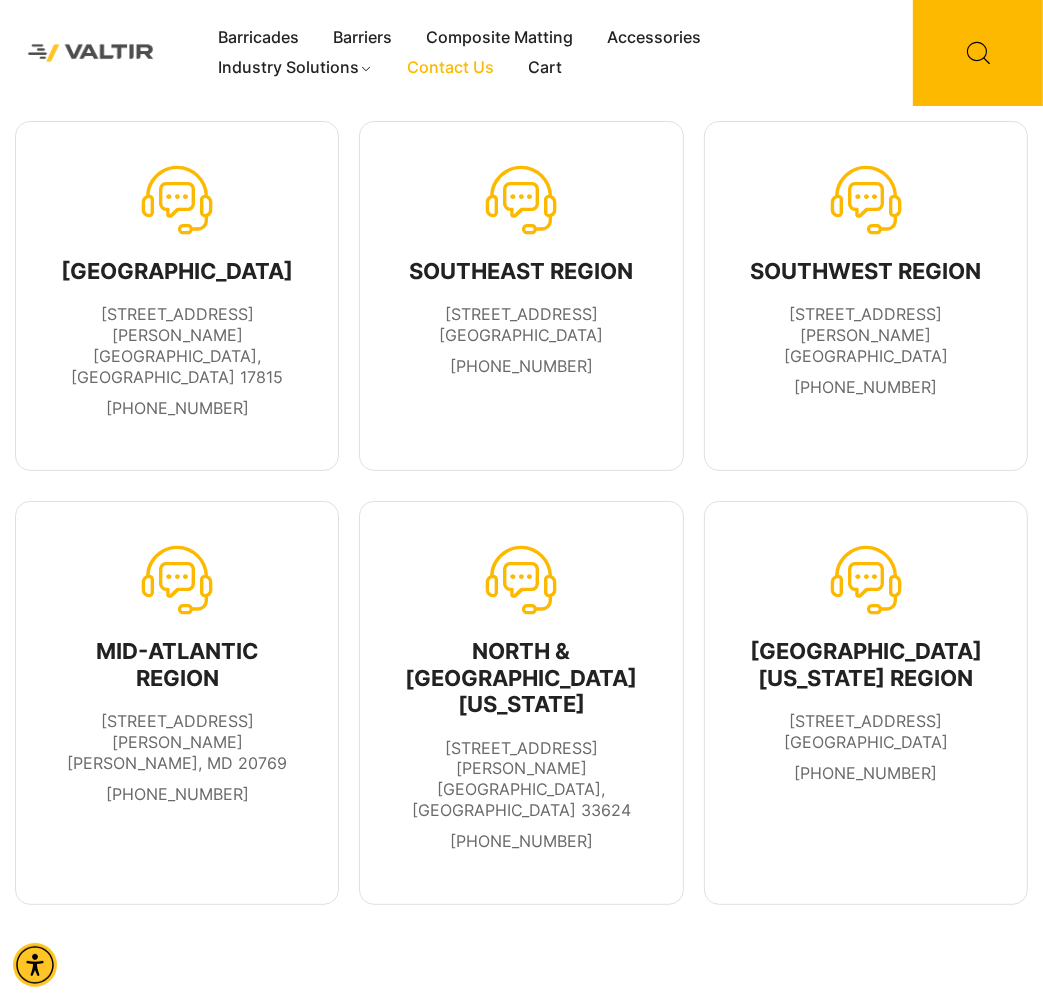 click on "NORTH REGION" at bounding box center [177, 271] 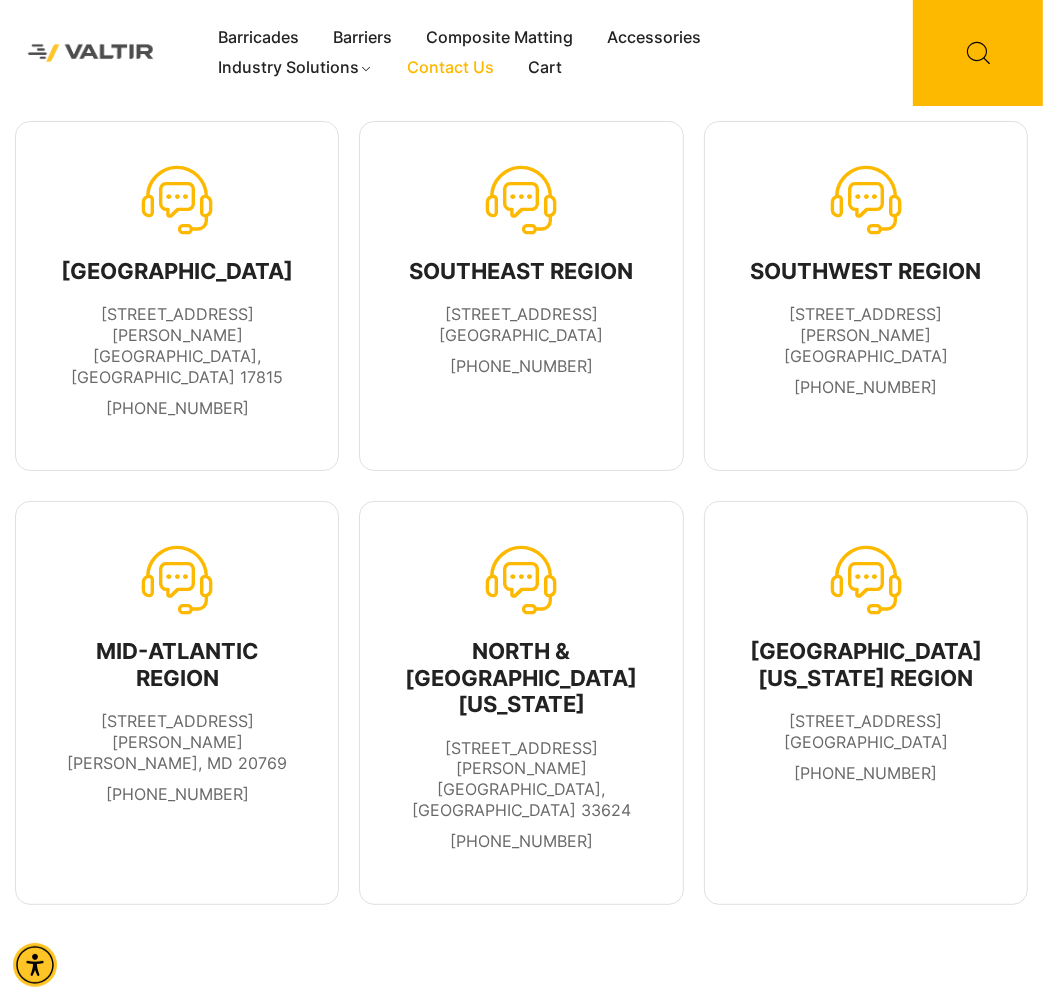 click on "NORTH REGION" at bounding box center [177, 271] 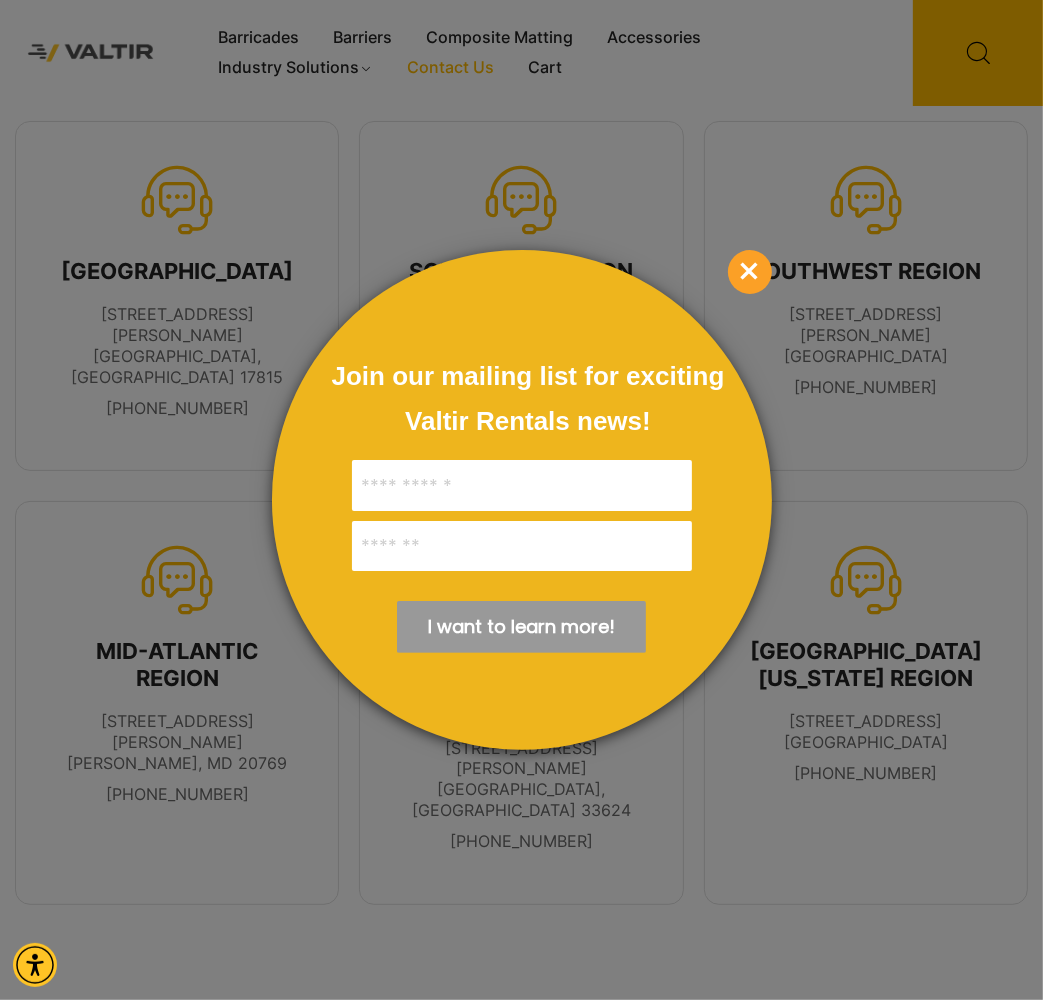 click on "×" at bounding box center [750, 272] 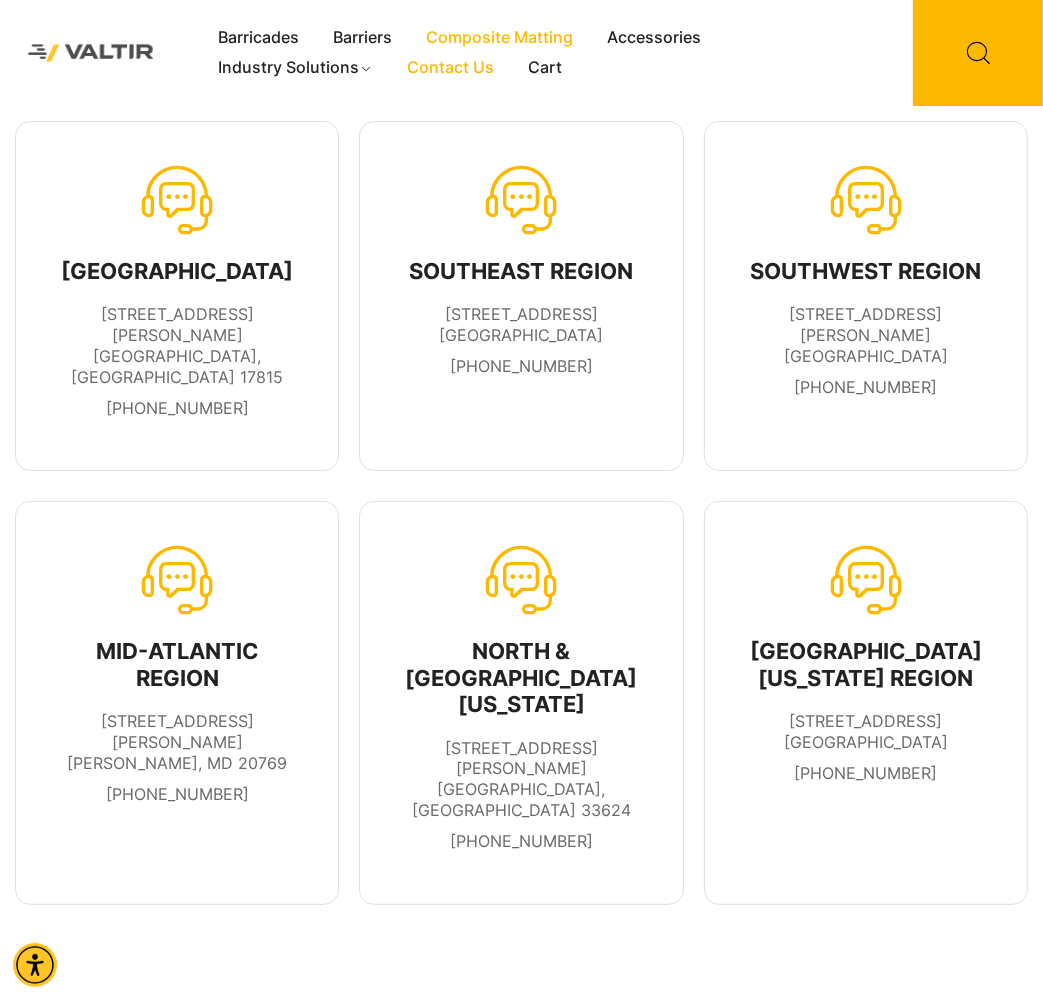 click on "Composite Matting" at bounding box center (500, 38) 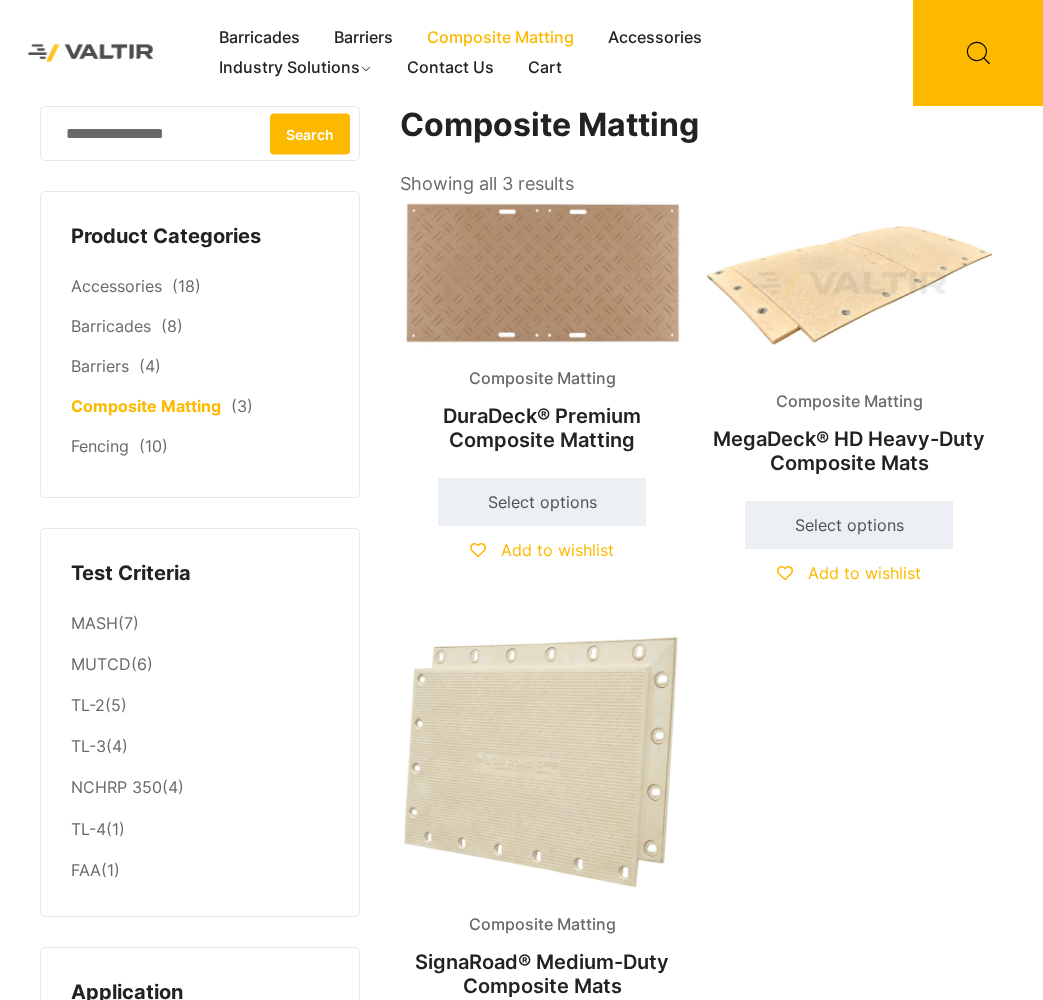 scroll, scrollTop: 0, scrollLeft: 0, axis: both 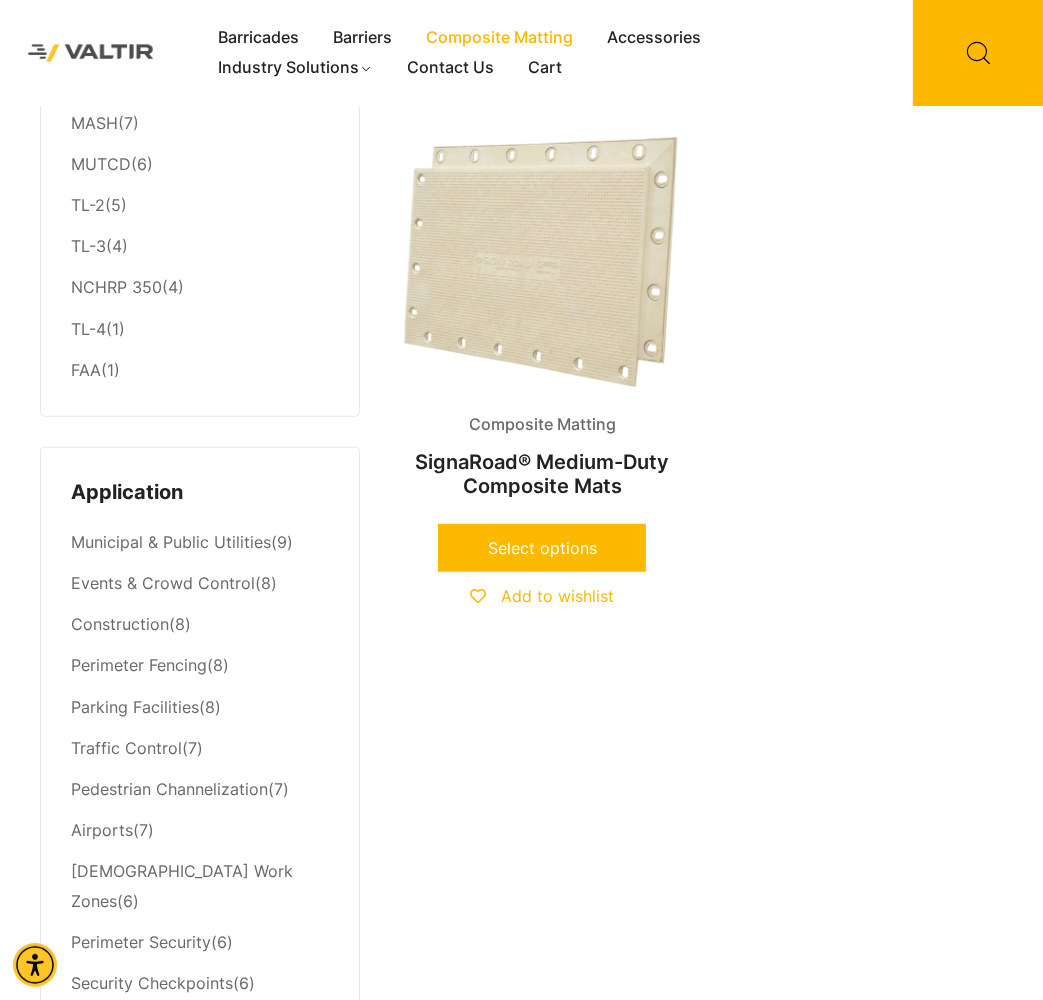 click on "Select options" at bounding box center (542, 548) 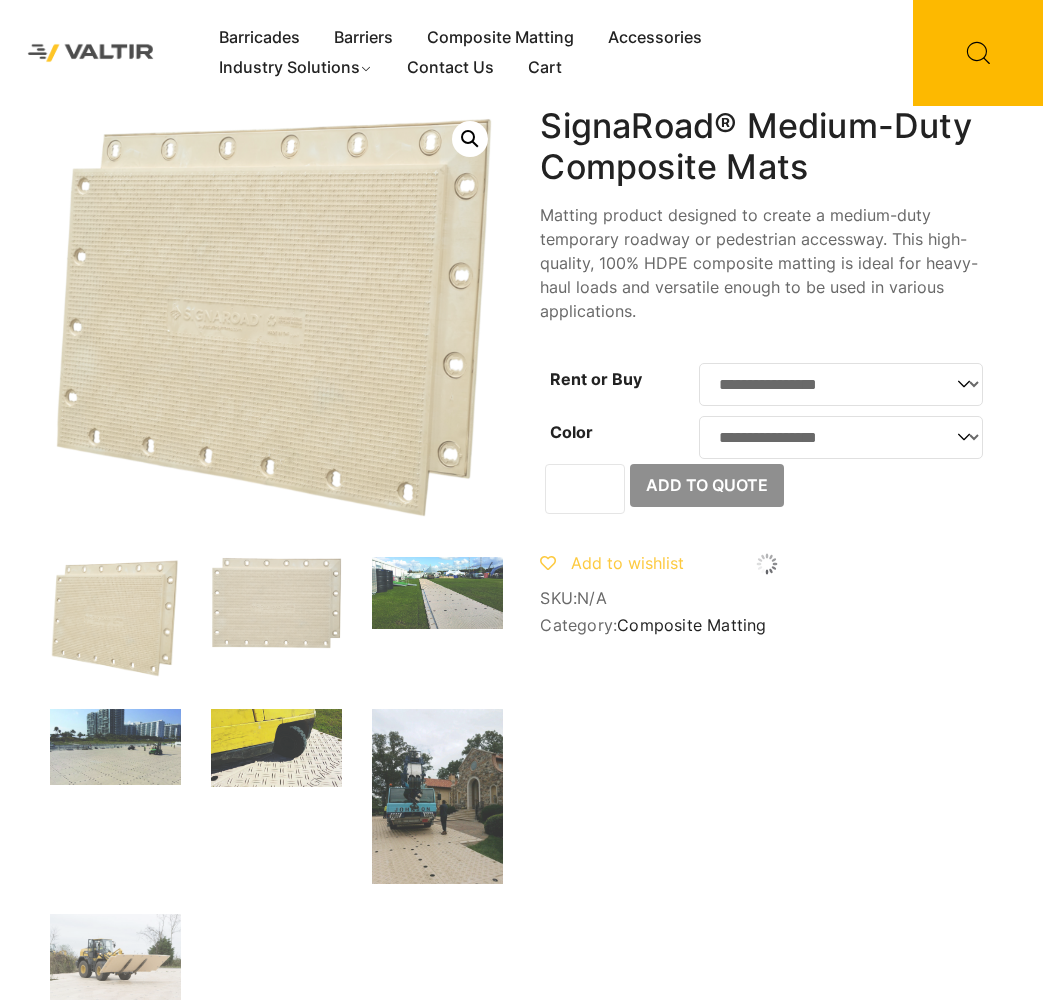 scroll, scrollTop: 0, scrollLeft: 0, axis: both 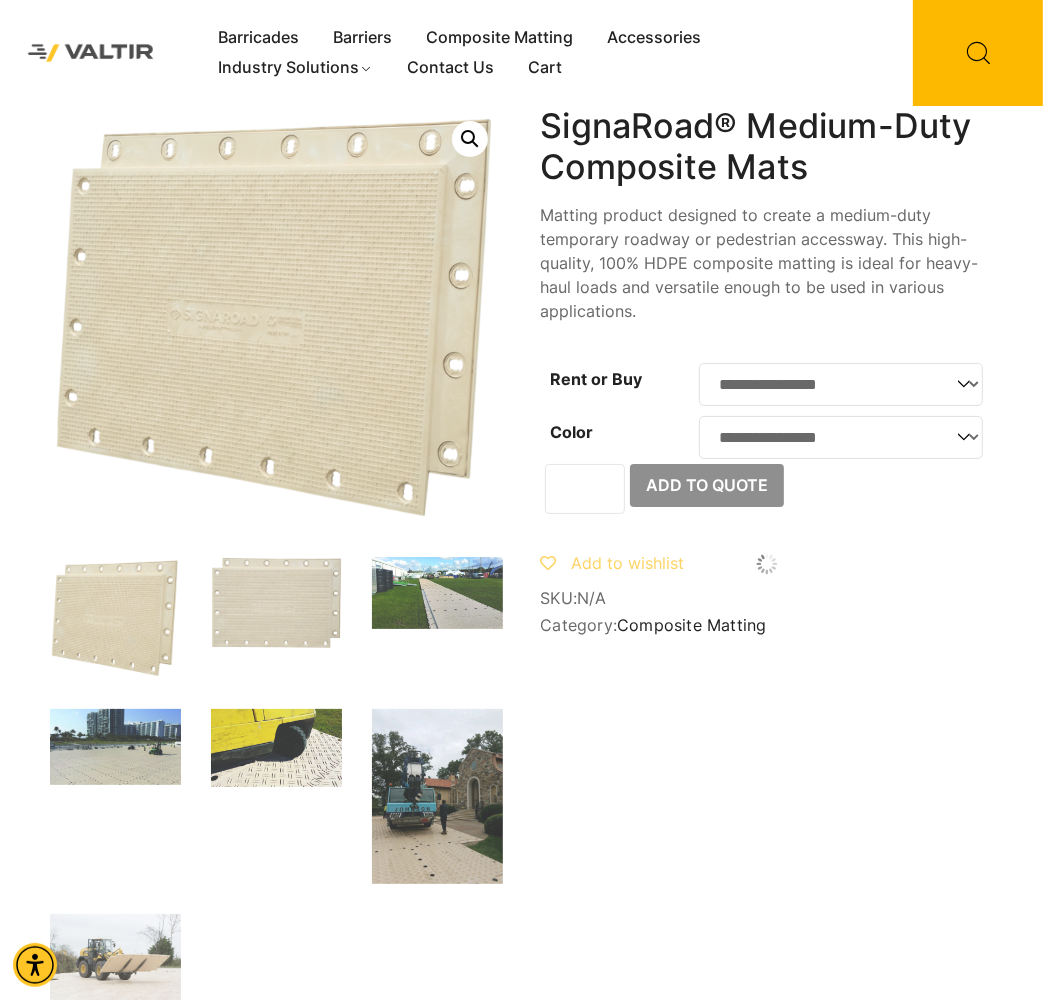 click on "**********" 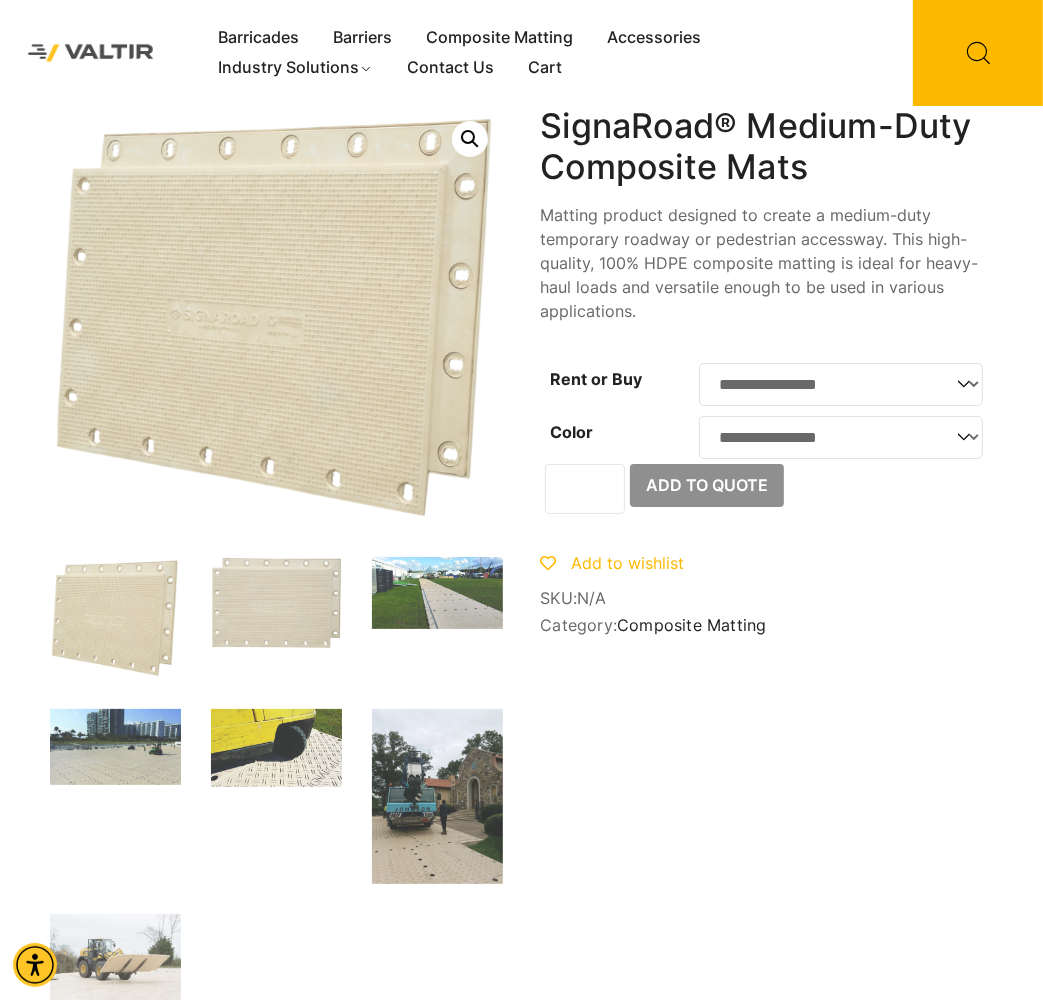 select on "****" 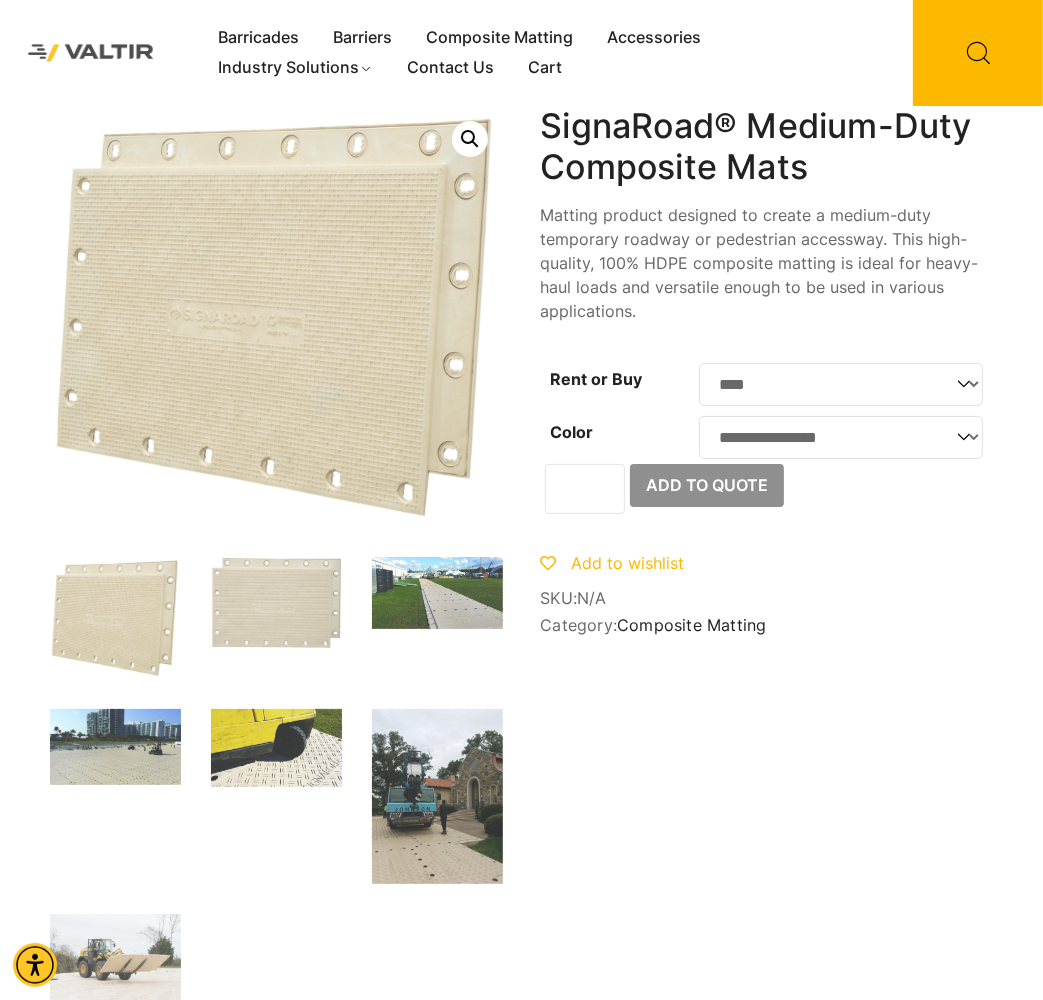 click on "**********" 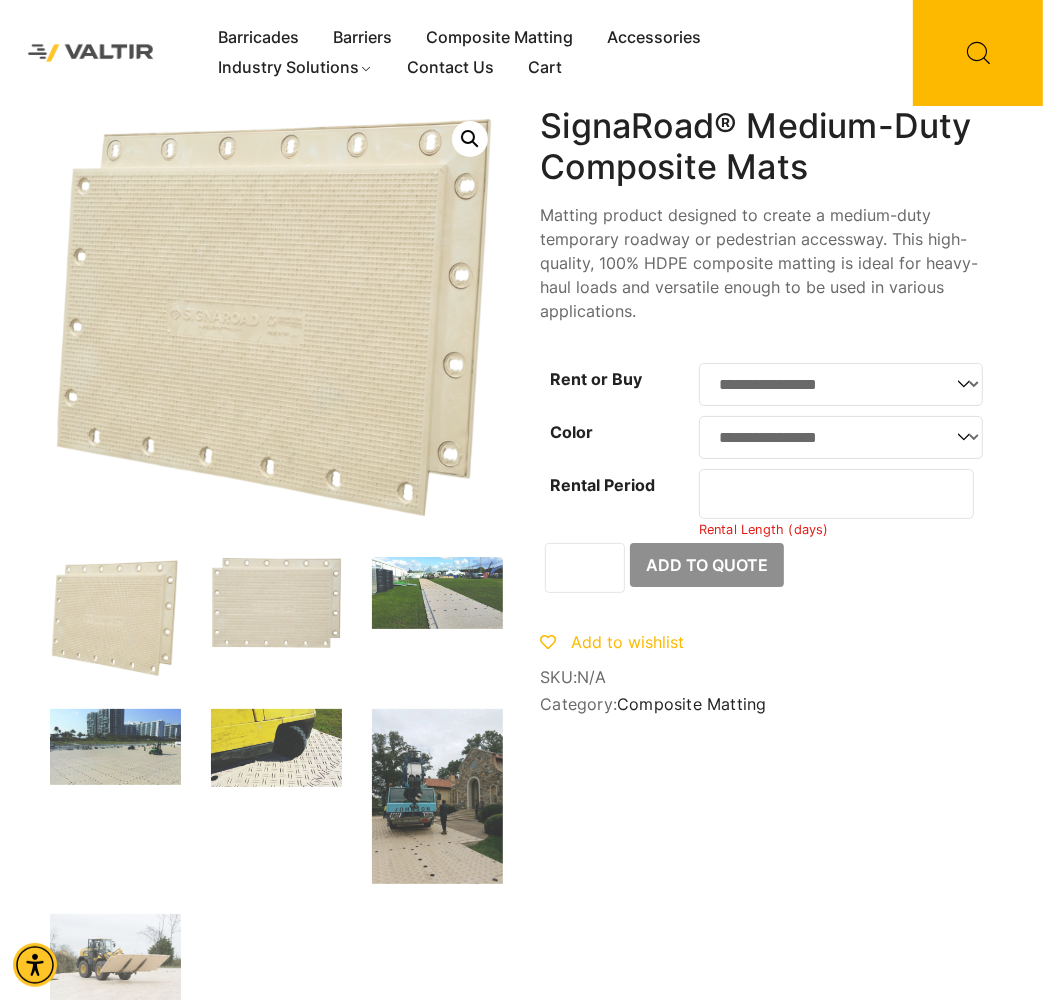 click on "**********" 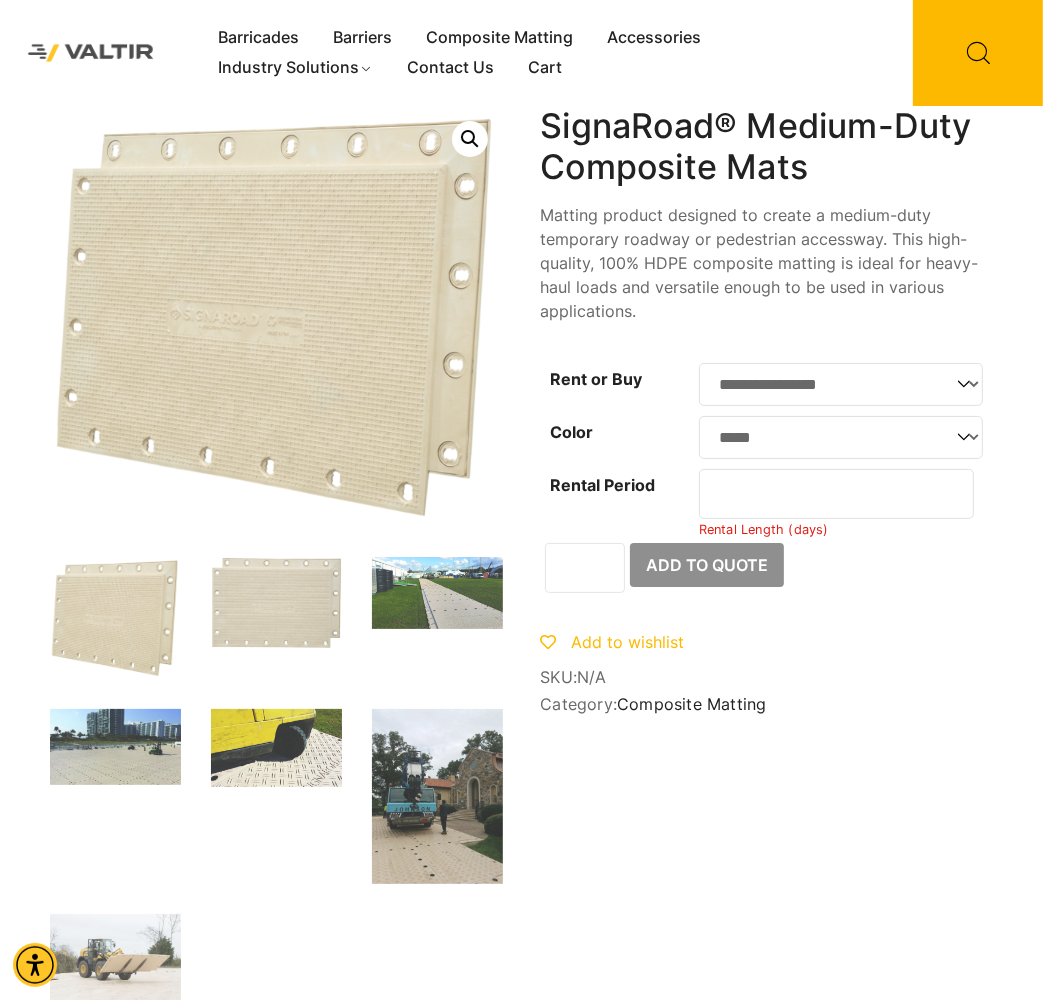 click on "**********" 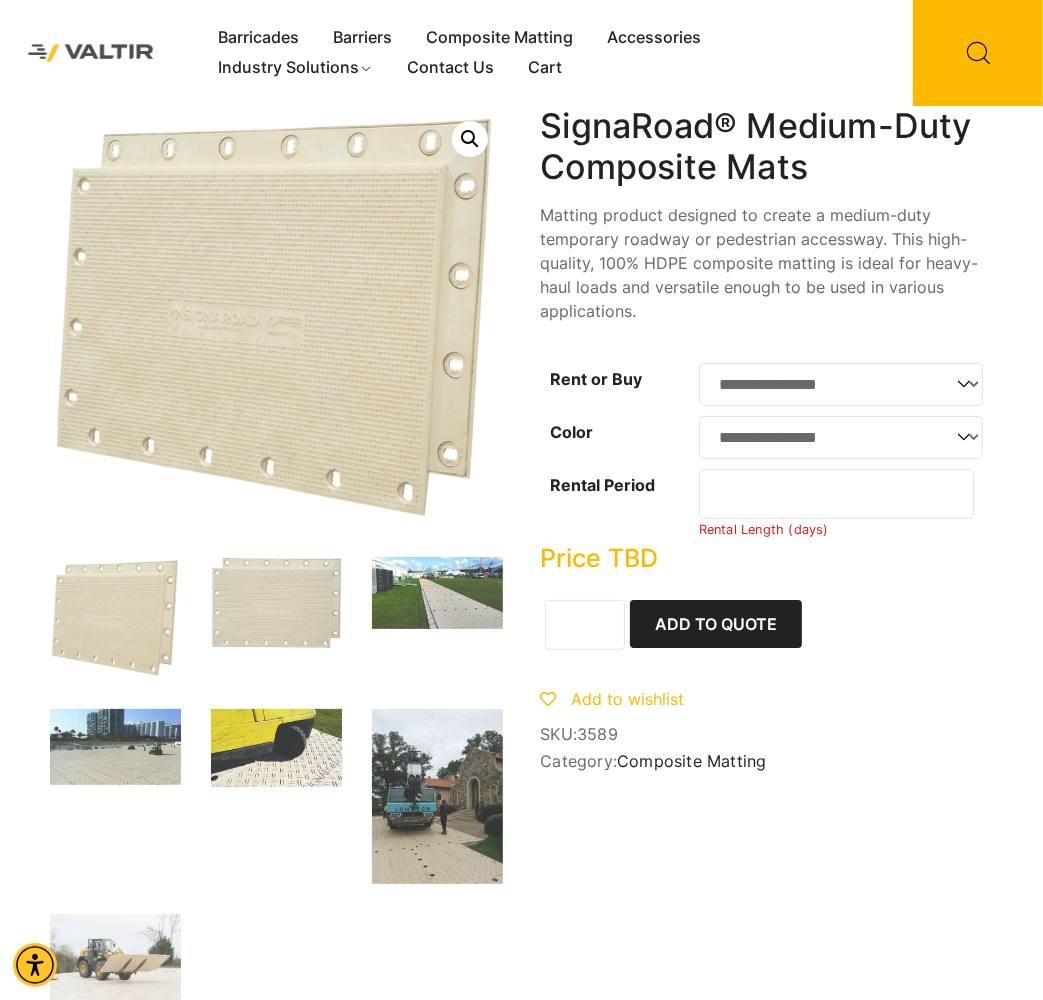 click on "*" 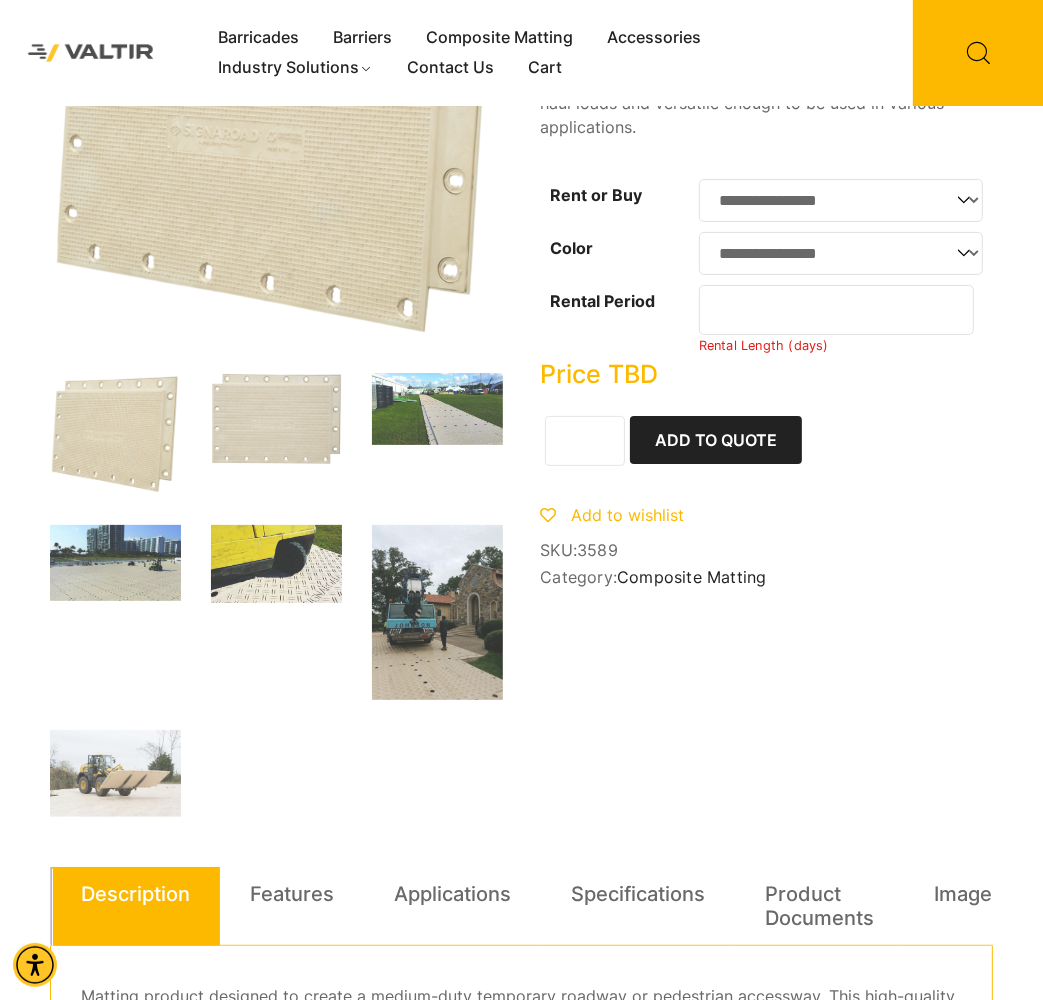scroll, scrollTop: 200, scrollLeft: 0, axis: vertical 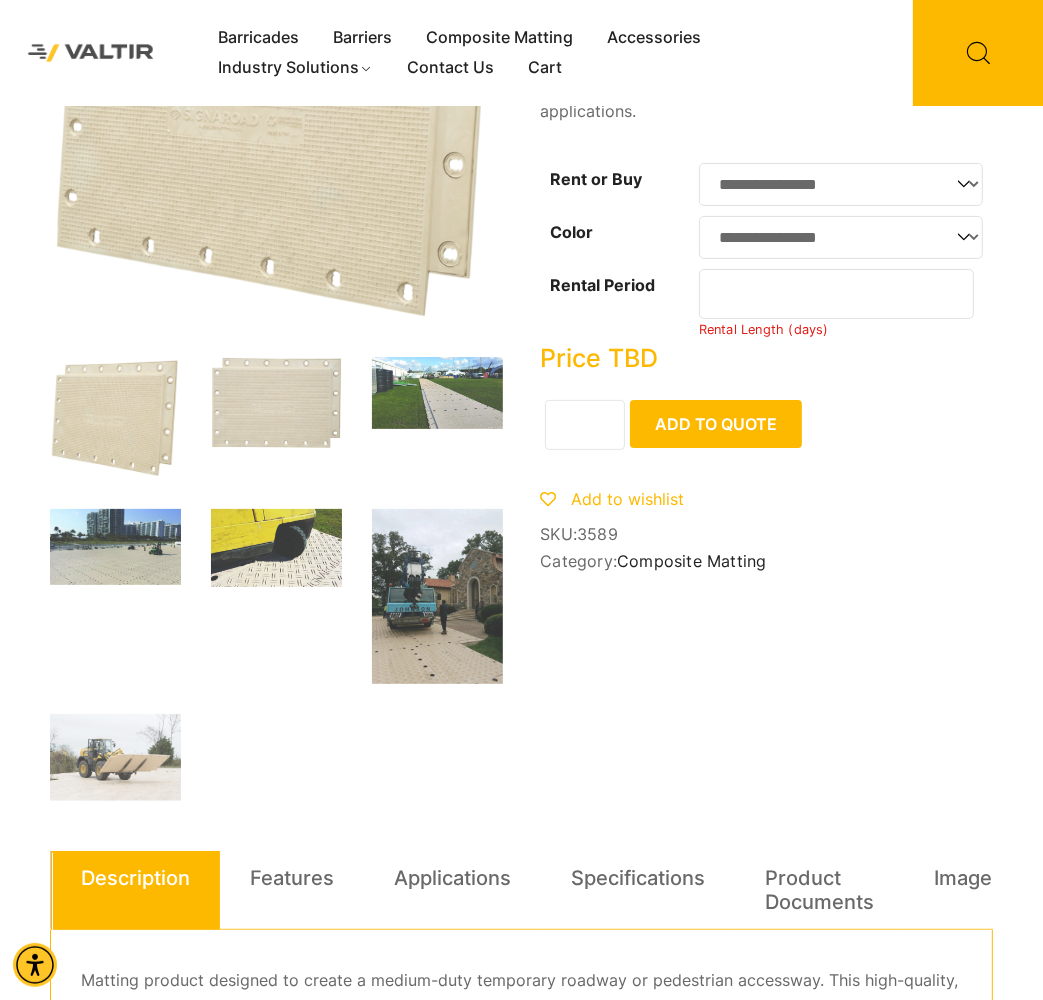 click on "Add to Quote" 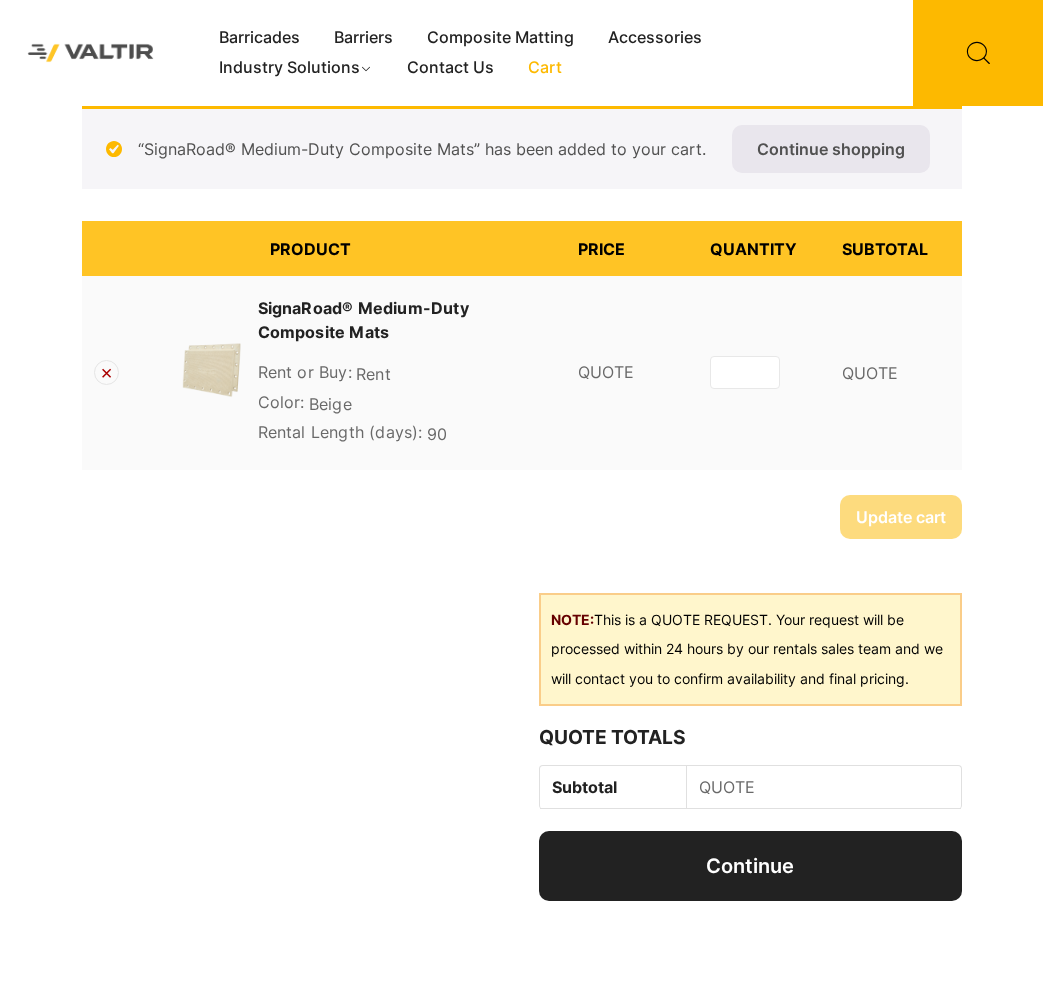 scroll, scrollTop: 0, scrollLeft: 0, axis: both 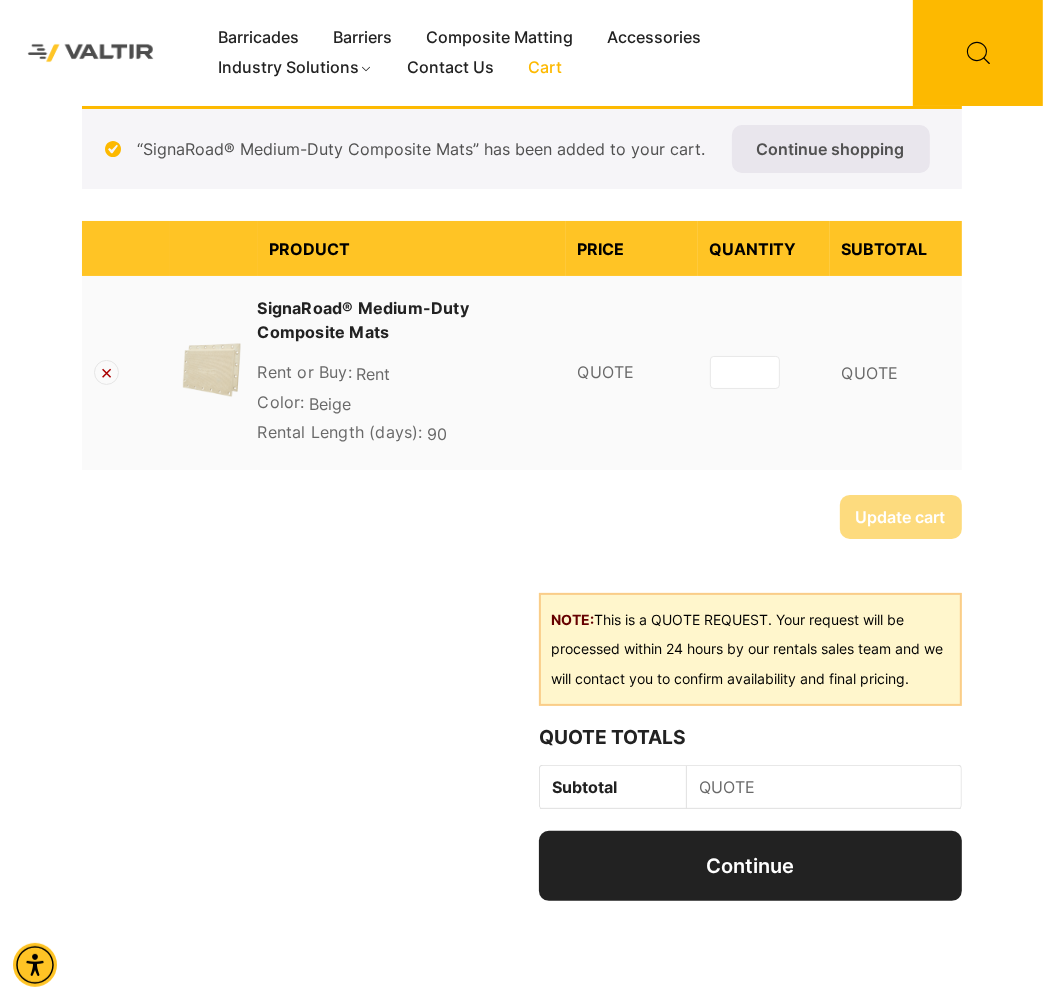 click on "*" at bounding box center [745, 372] 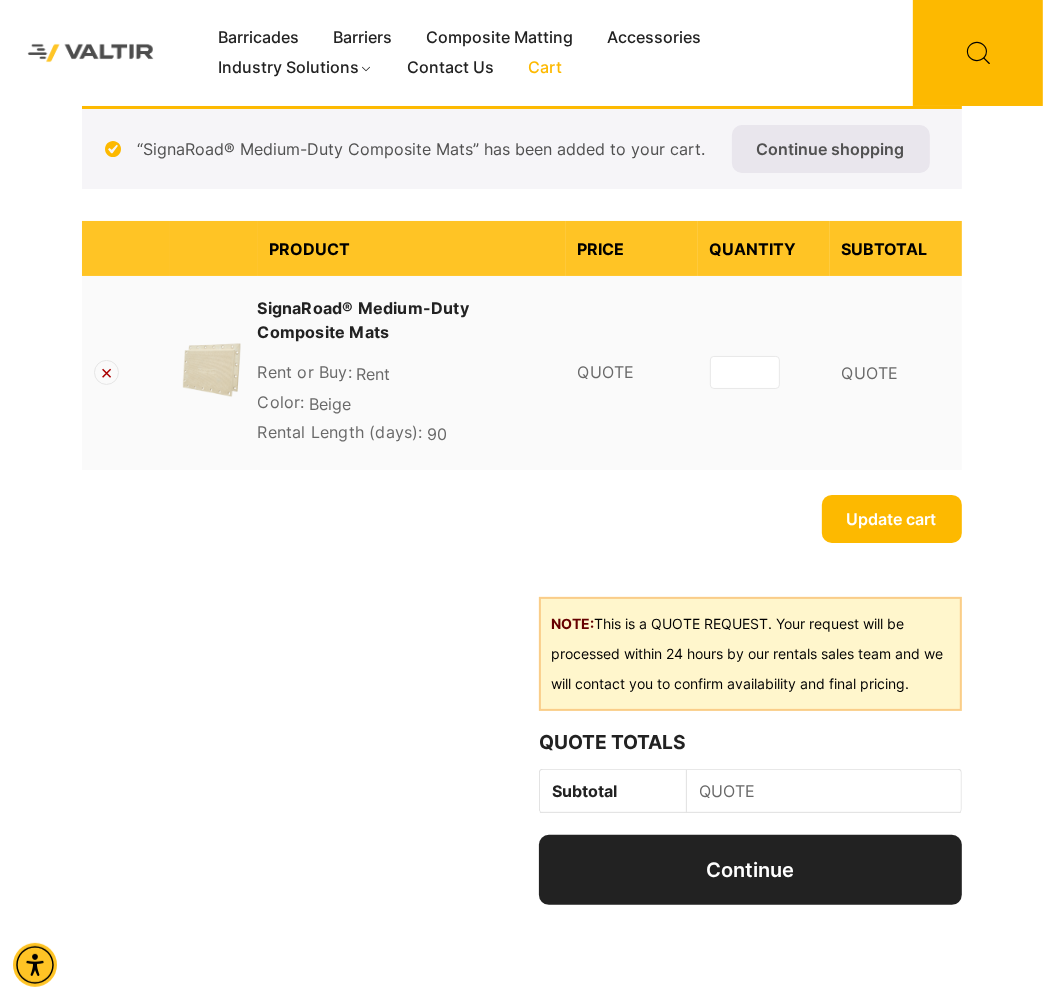 click on "*" at bounding box center (745, 372) 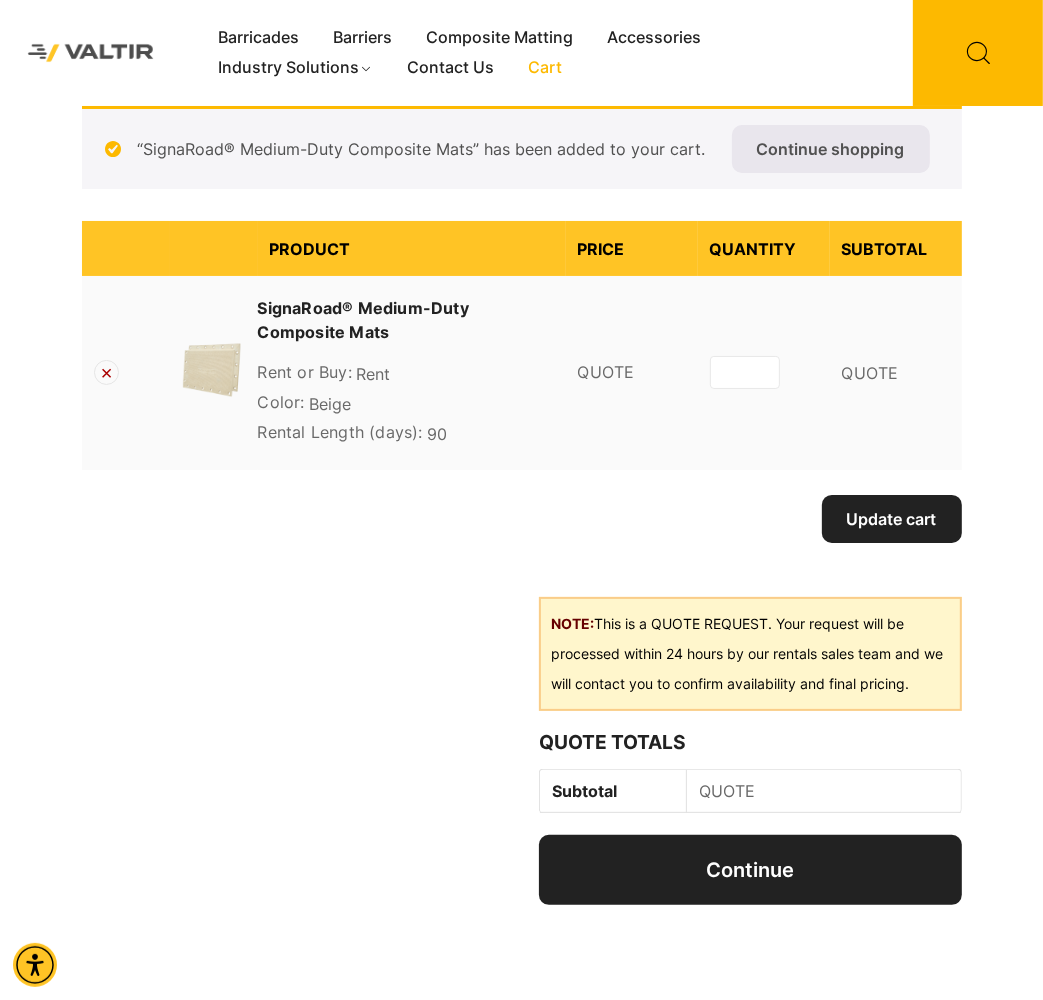 click on "Update cart" at bounding box center [892, 519] 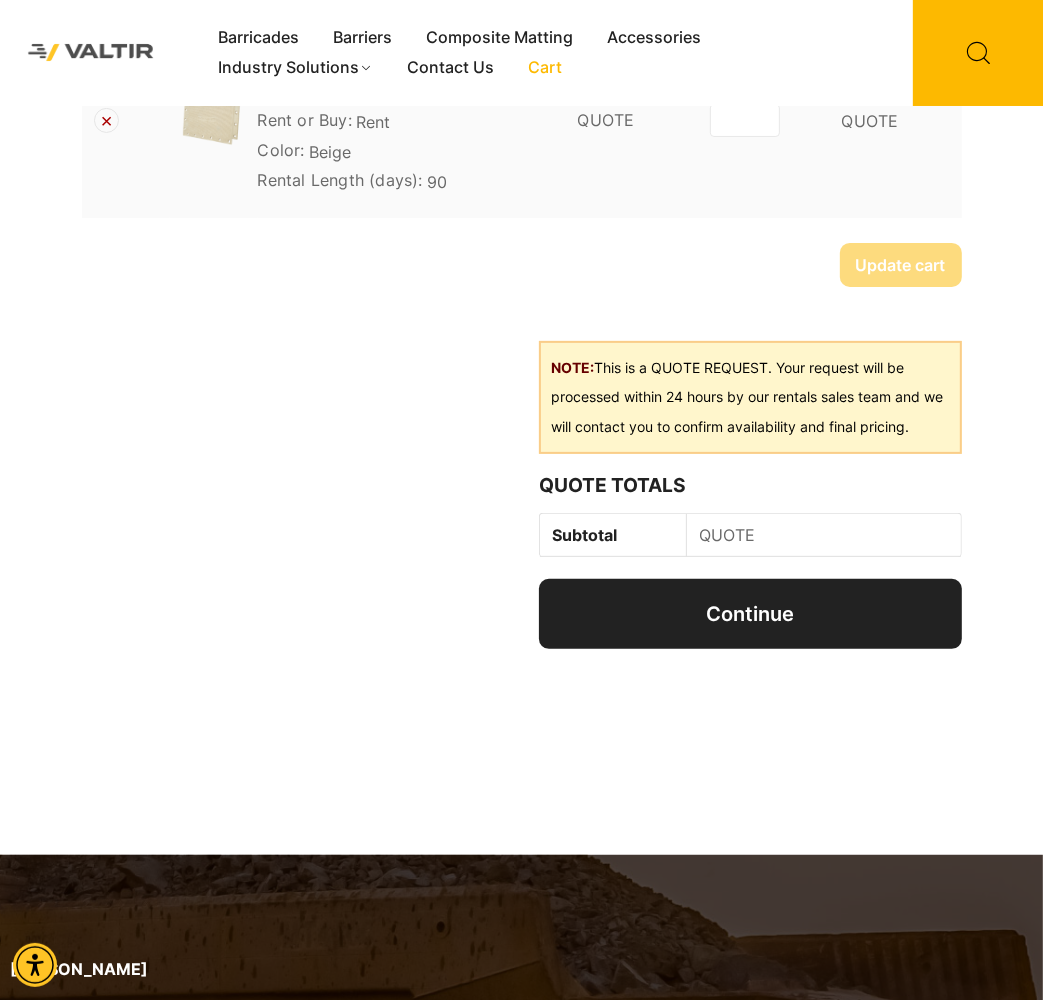 scroll, scrollTop: 306, scrollLeft: 0, axis: vertical 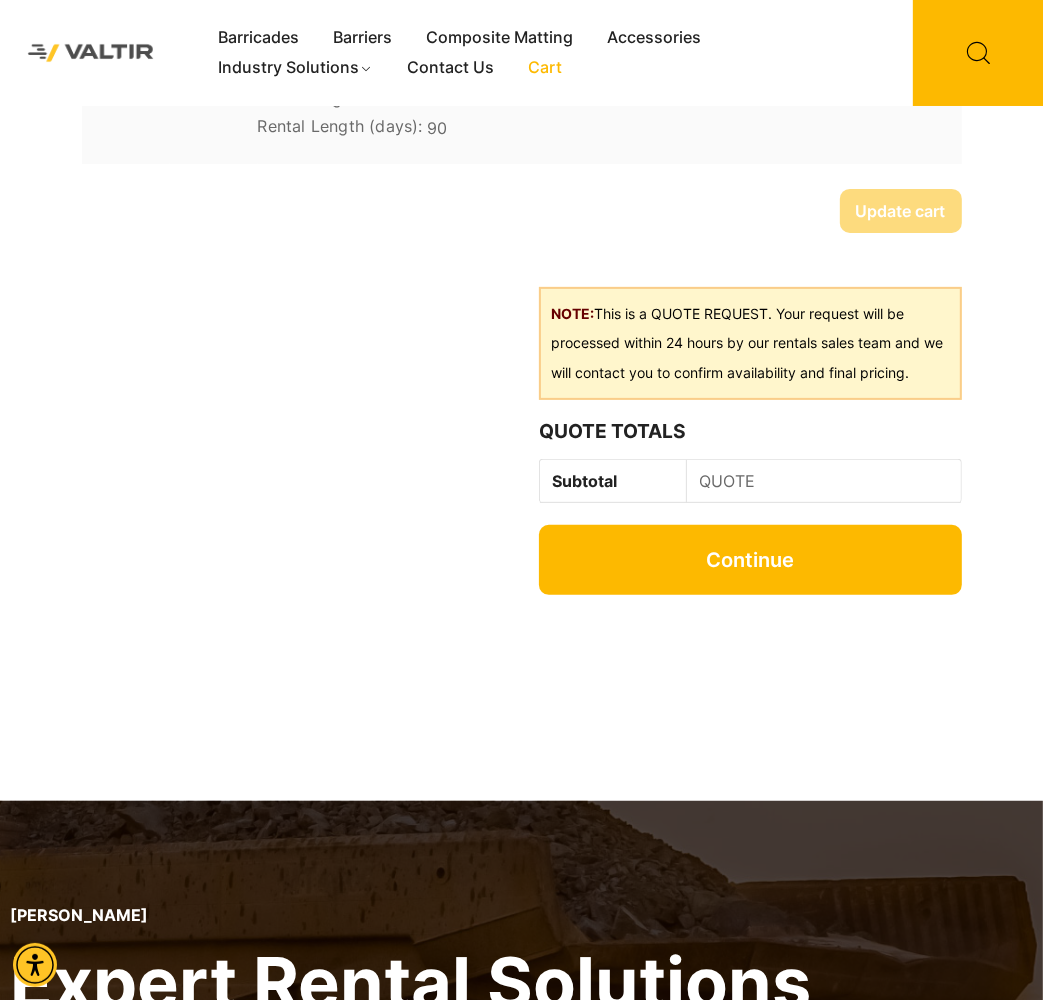 click on "Continue" at bounding box center [750, 560] 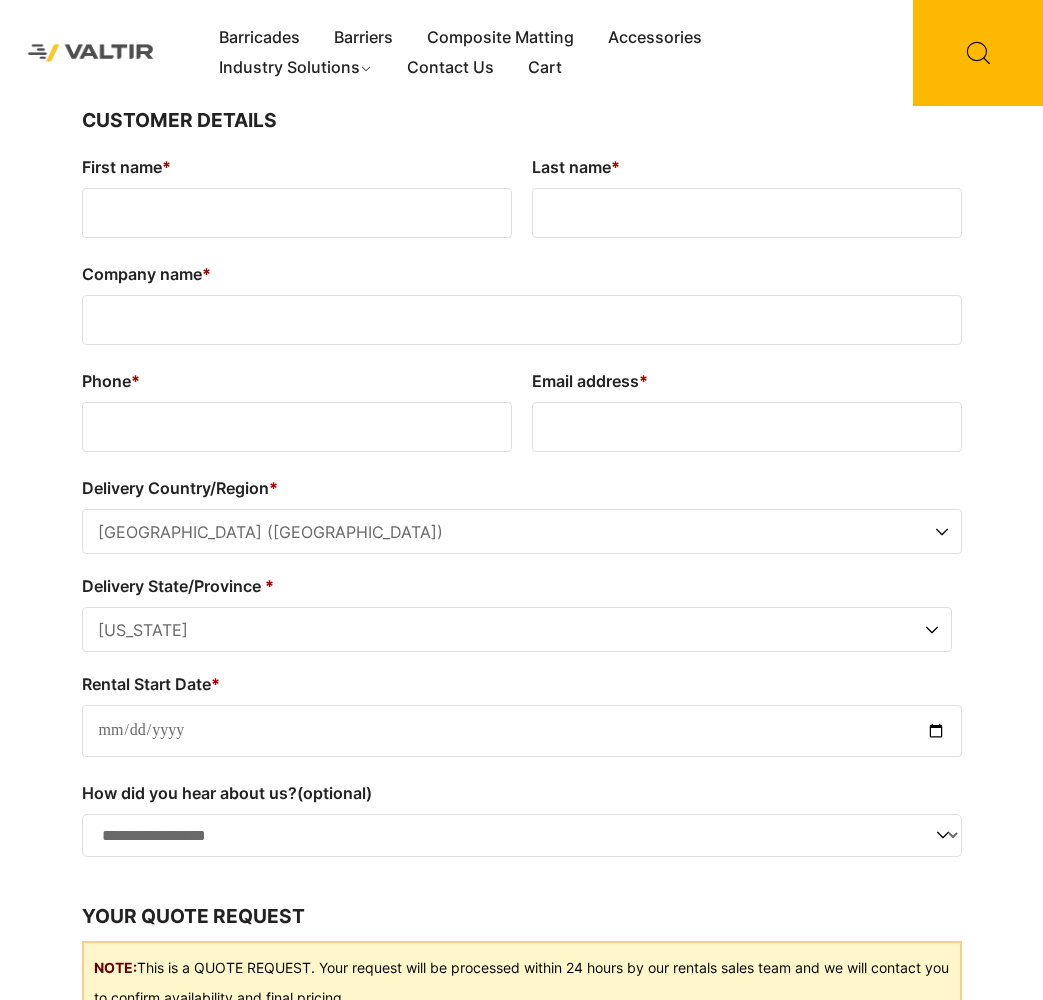 select on "**" 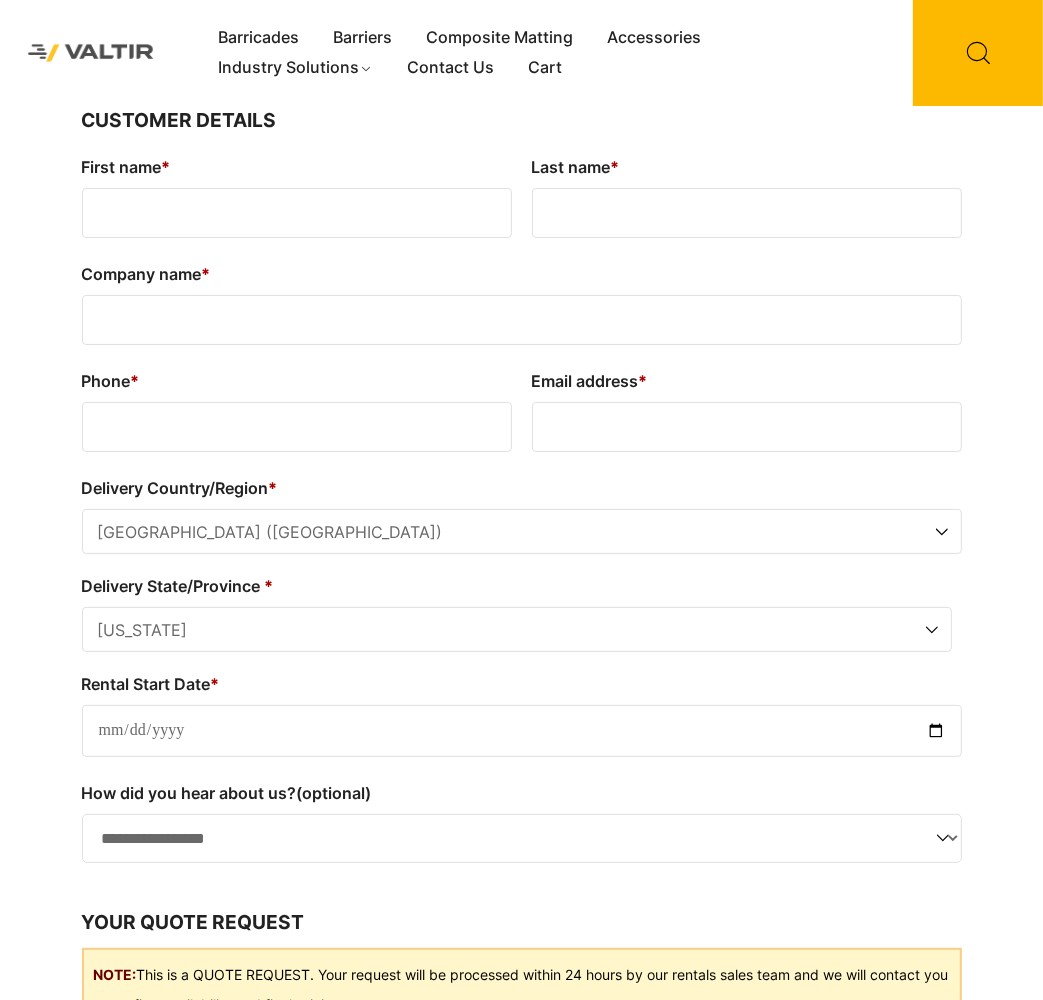 scroll, scrollTop: 0, scrollLeft: 0, axis: both 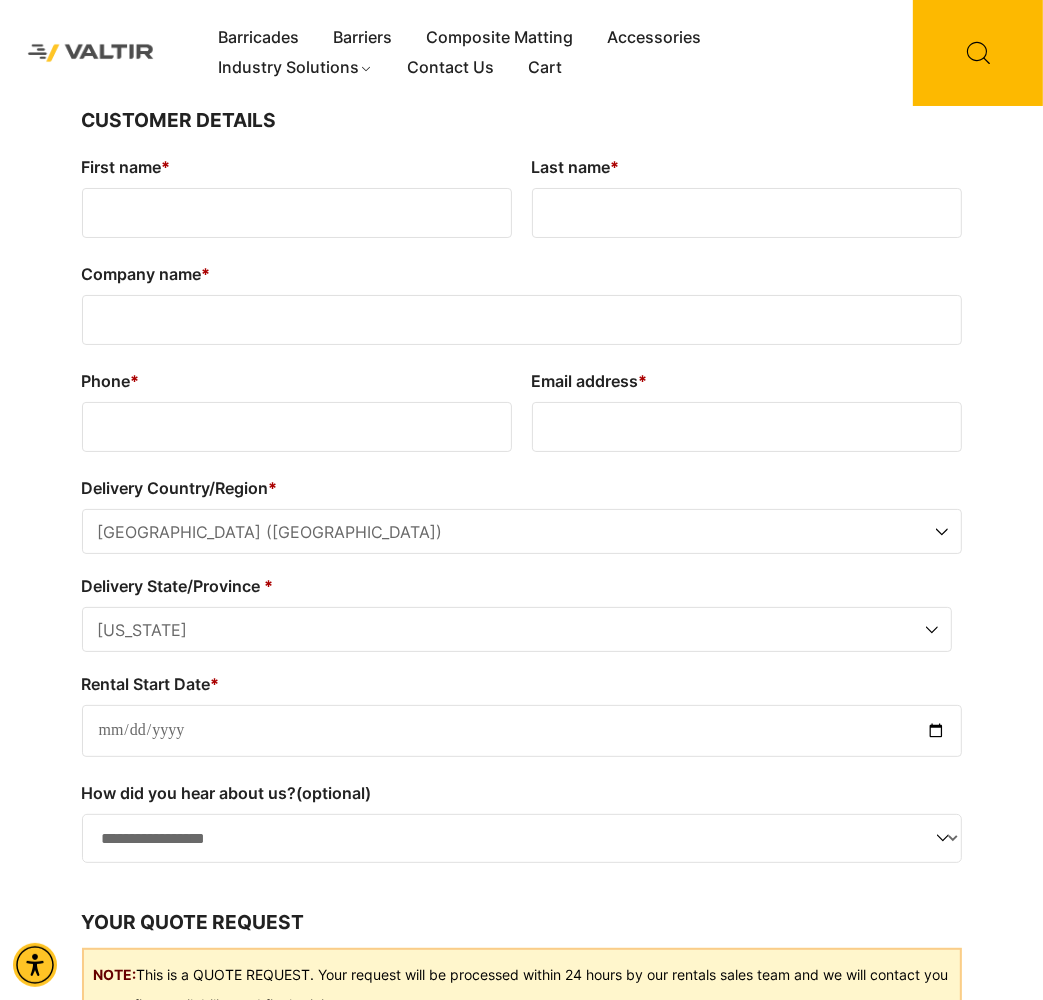 click on "First name  *" at bounding box center [297, 213] 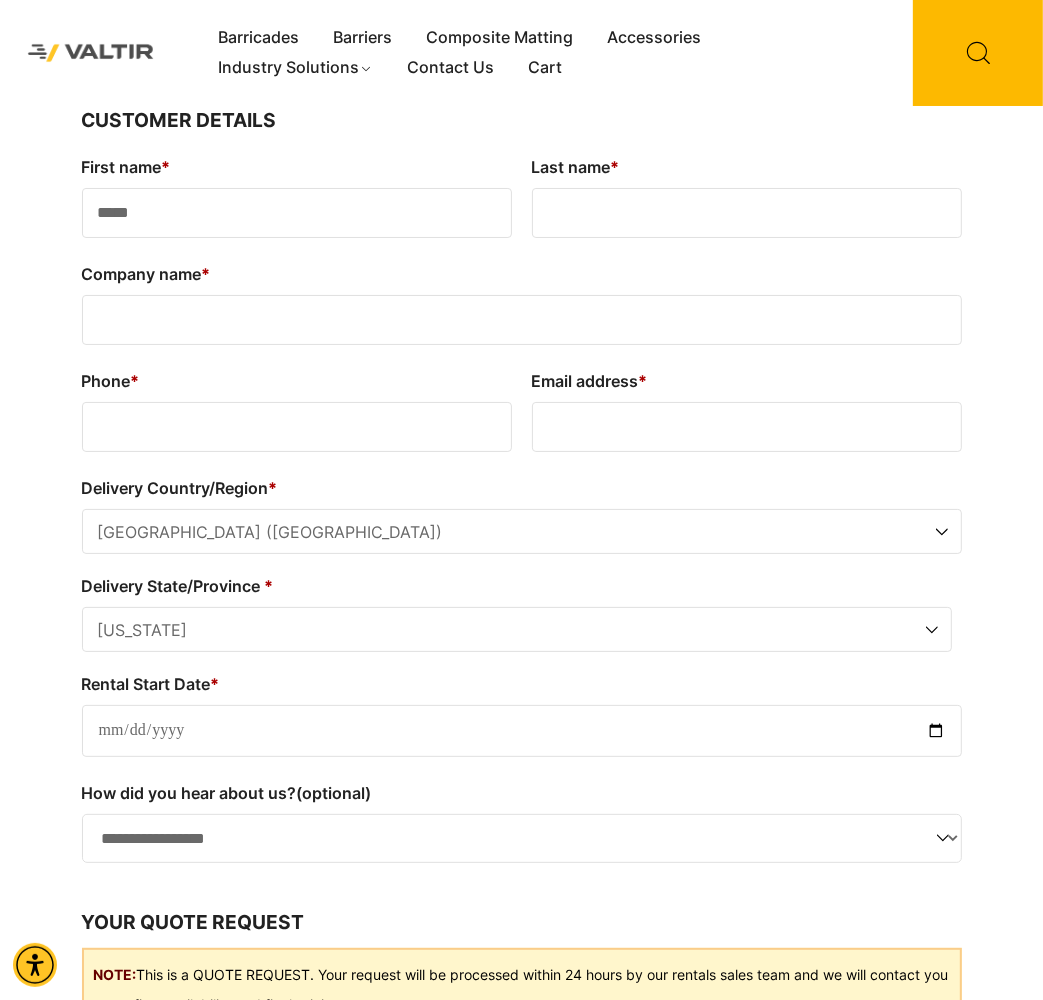 type on "*****" 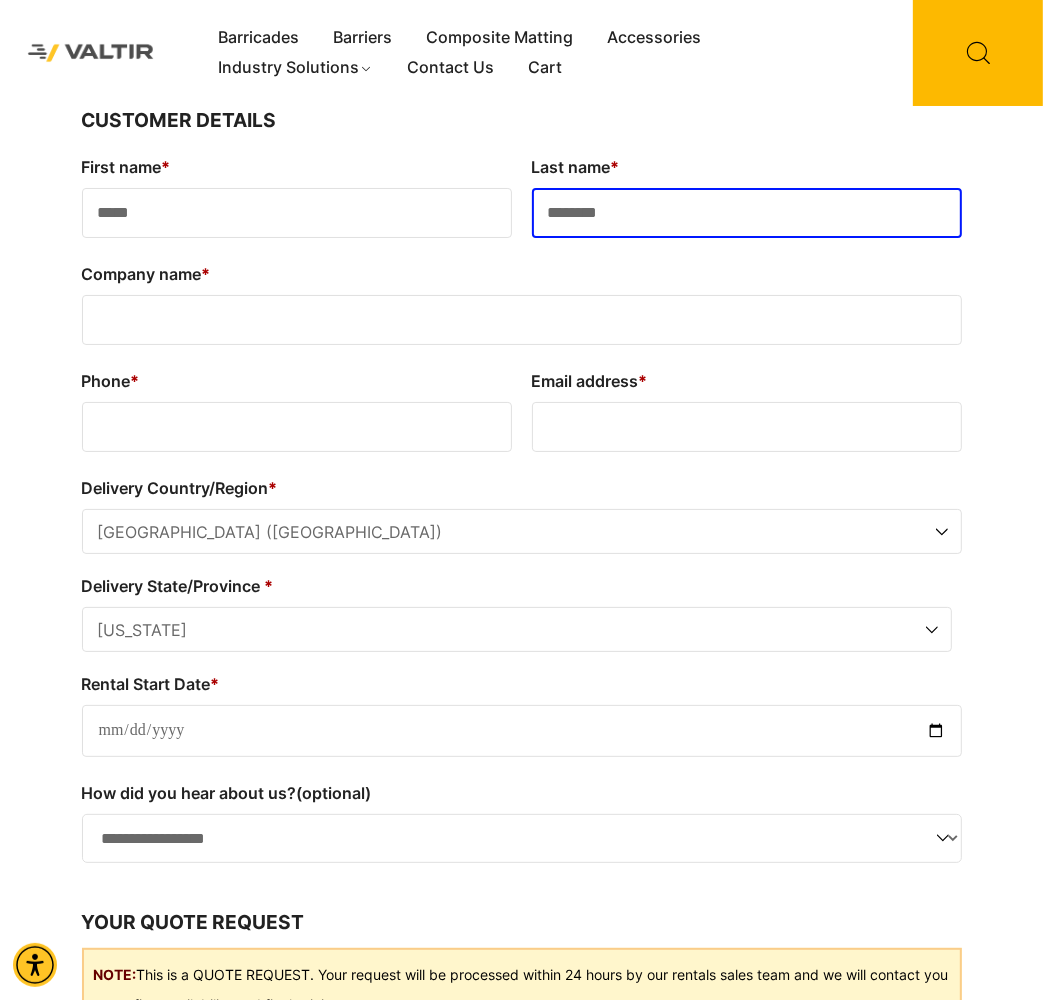 type on "********" 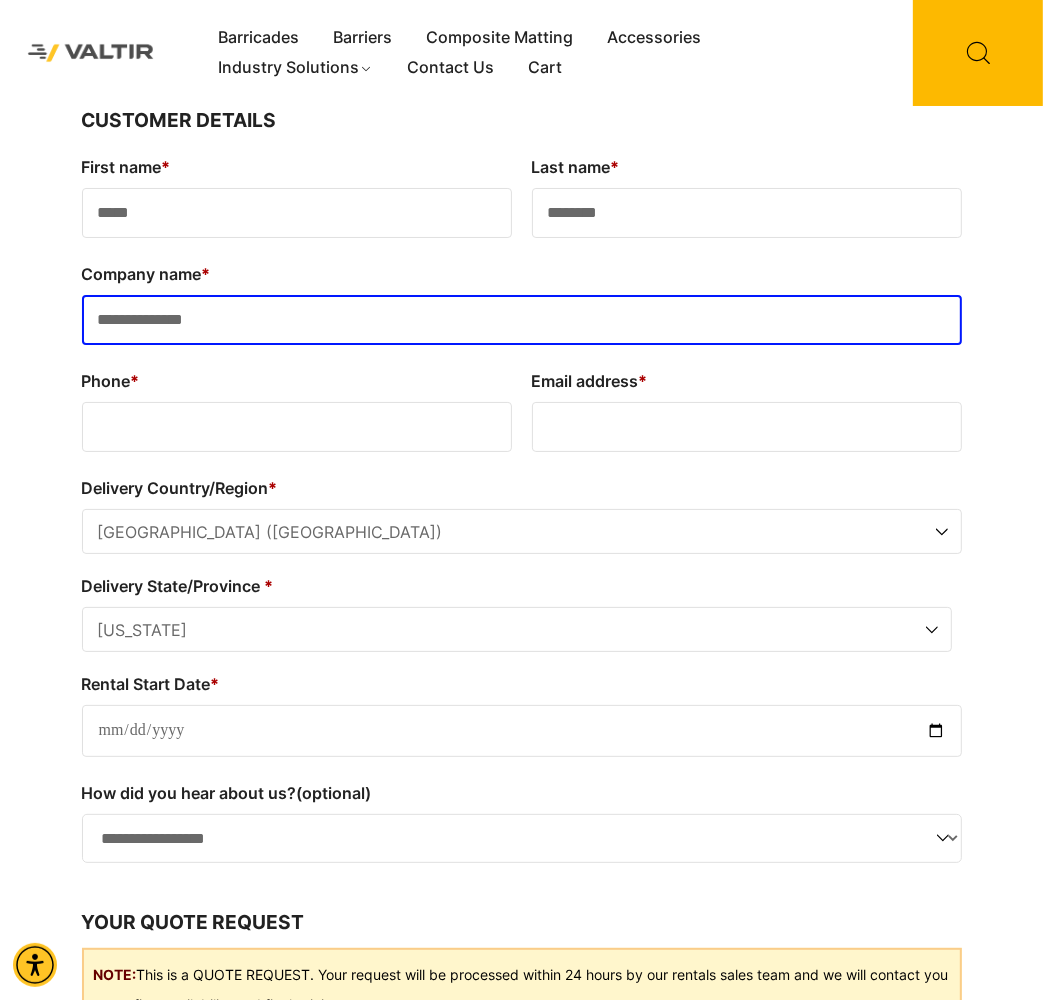 type on "**********" 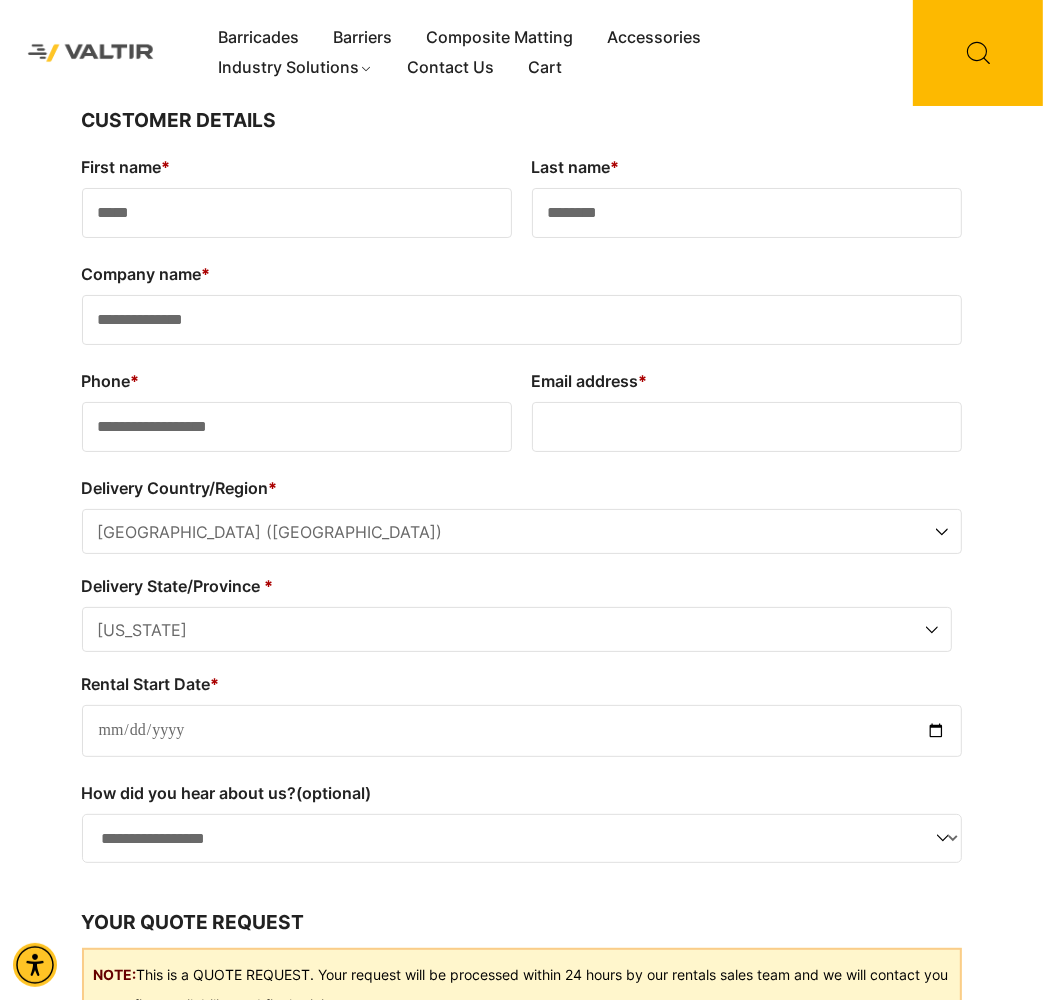 type on "**********" 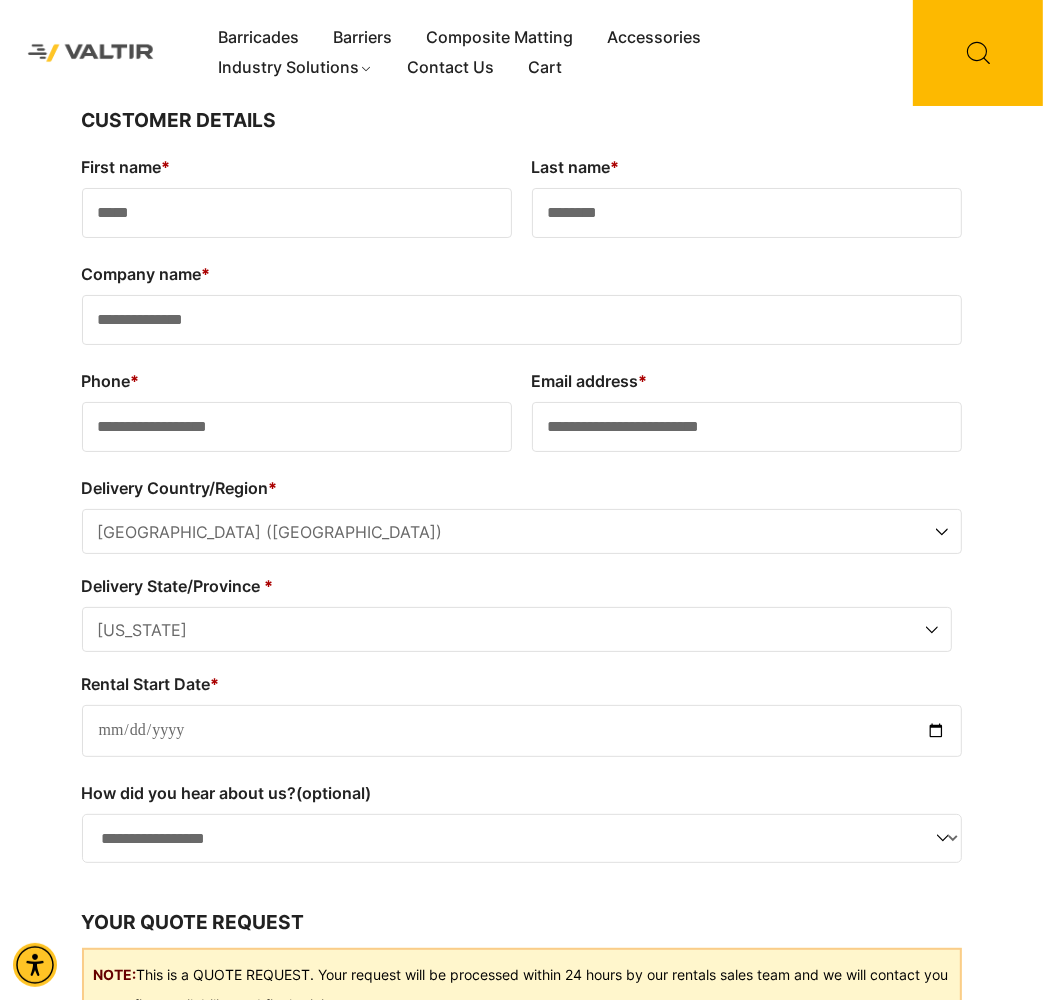type on "**********" 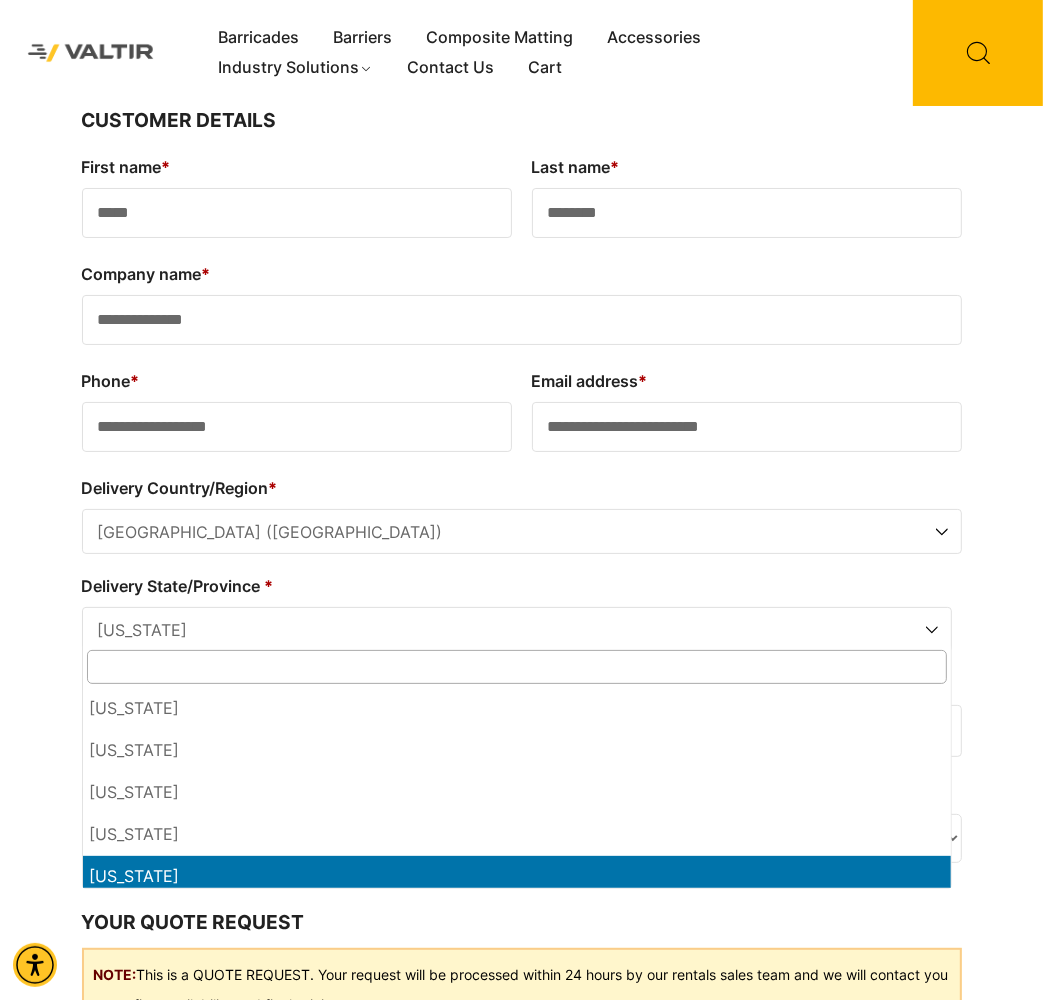 scroll, scrollTop: 9, scrollLeft: 0, axis: vertical 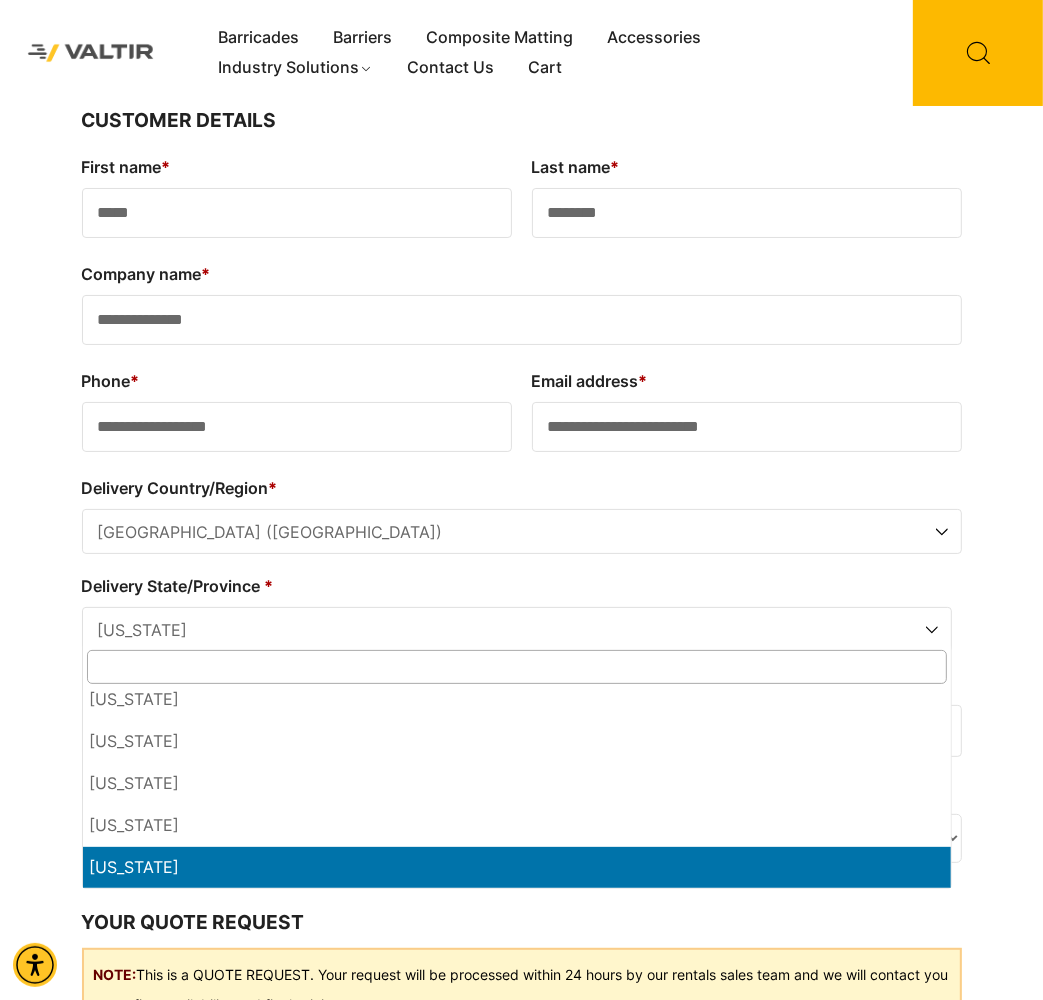 click at bounding box center (932, 630) 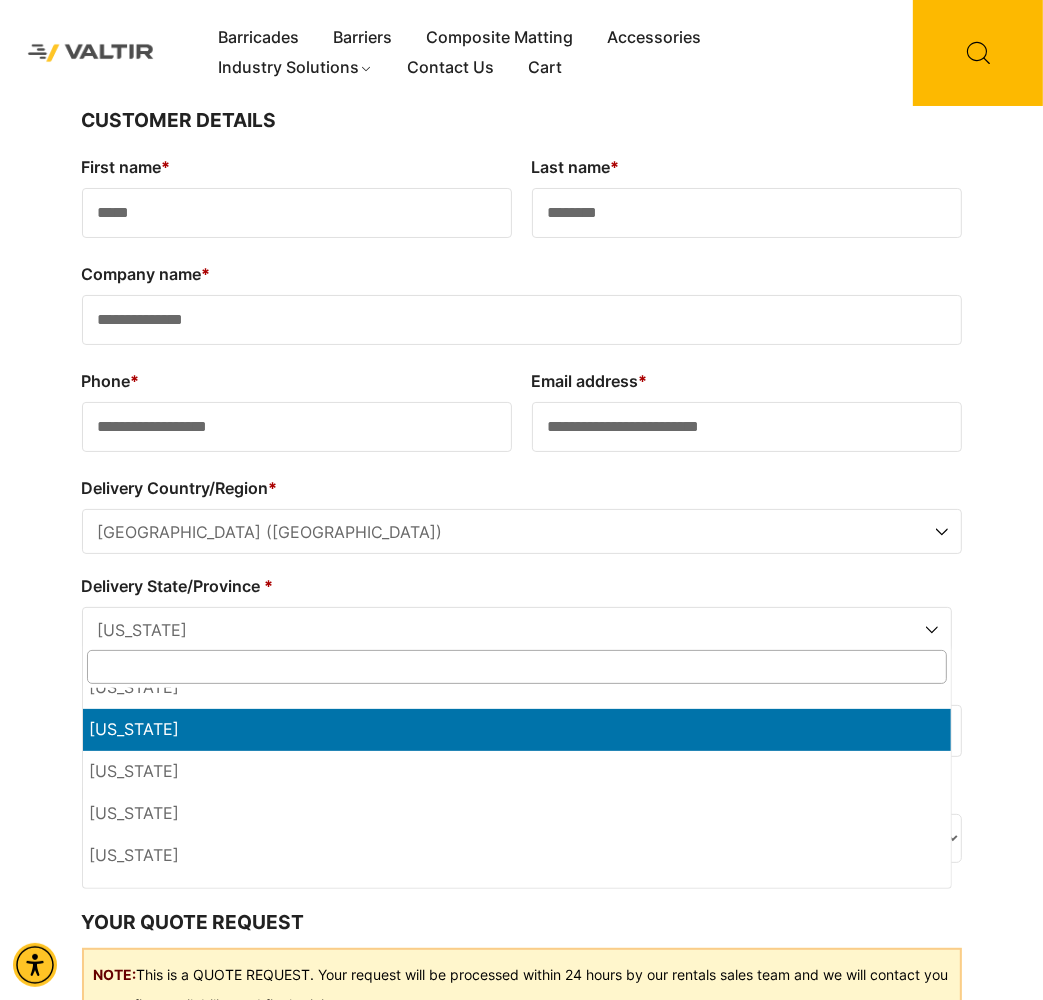 scroll, scrollTop: 1209, scrollLeft: 0, axis: vertical 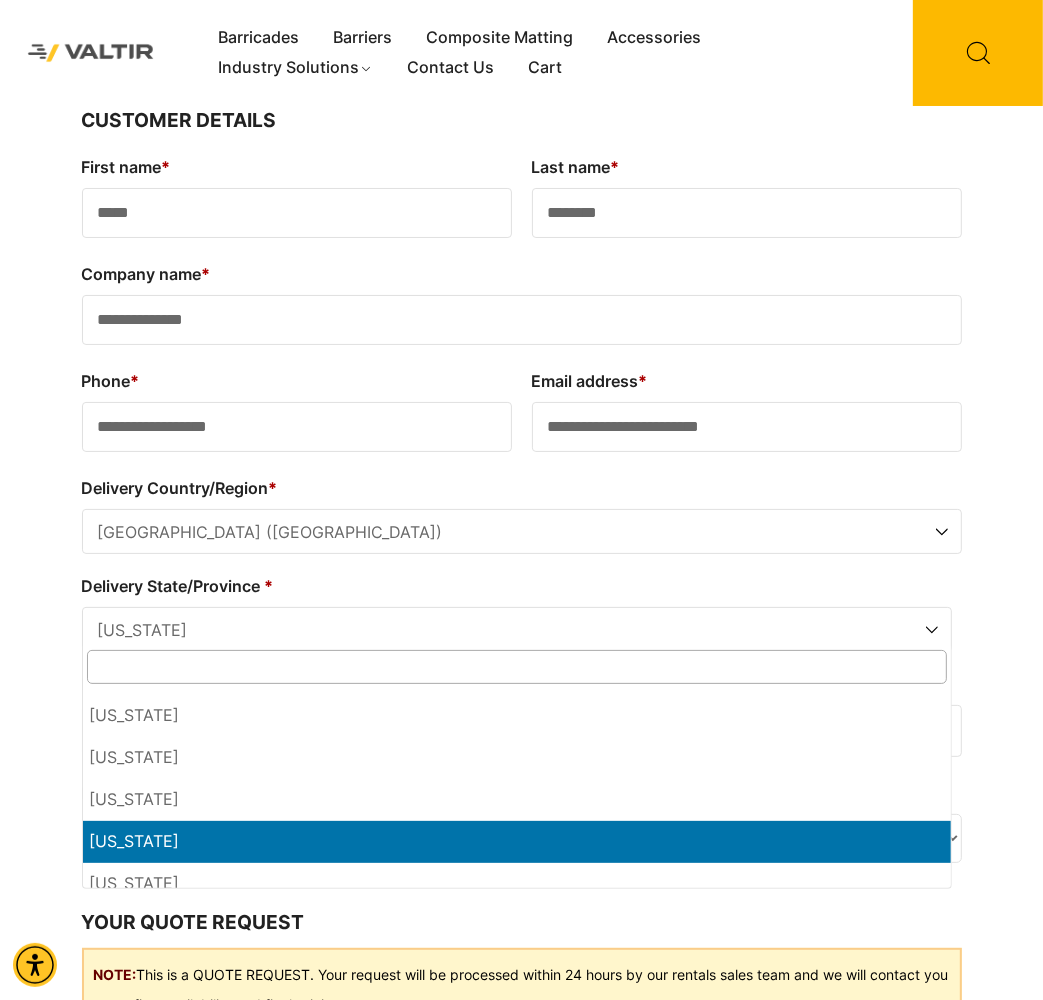 select on "**" 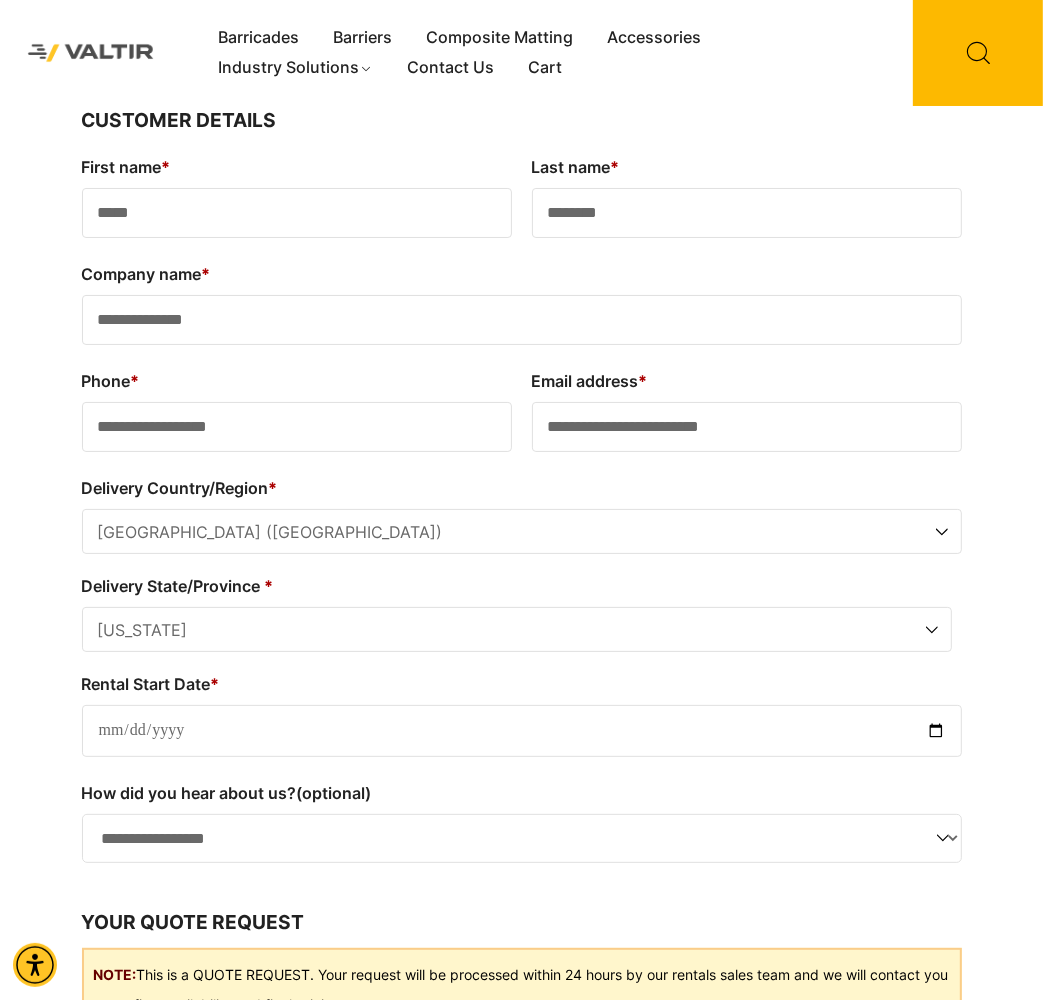 click on "Rental Start Date  *" at bounding box center (522, 731) 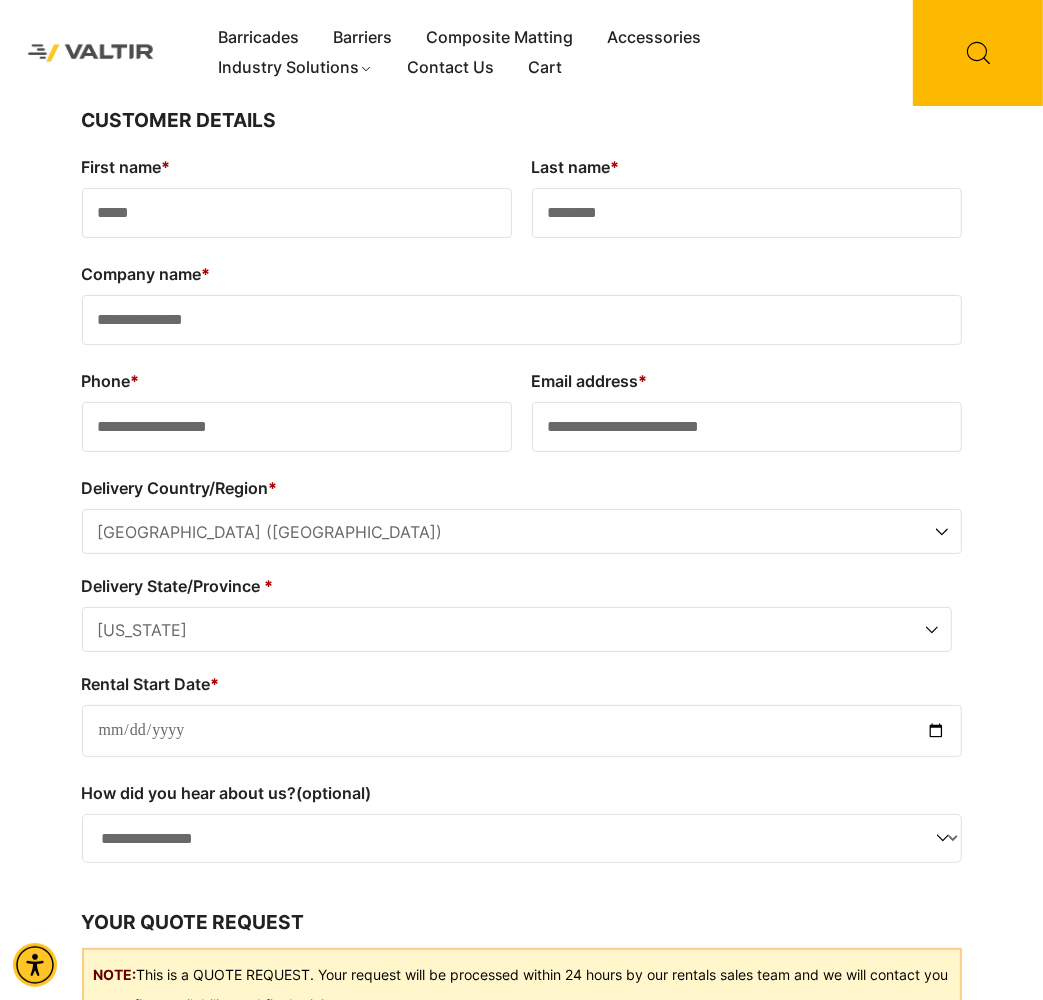 click on "**********" at bounding box center (522, 839) 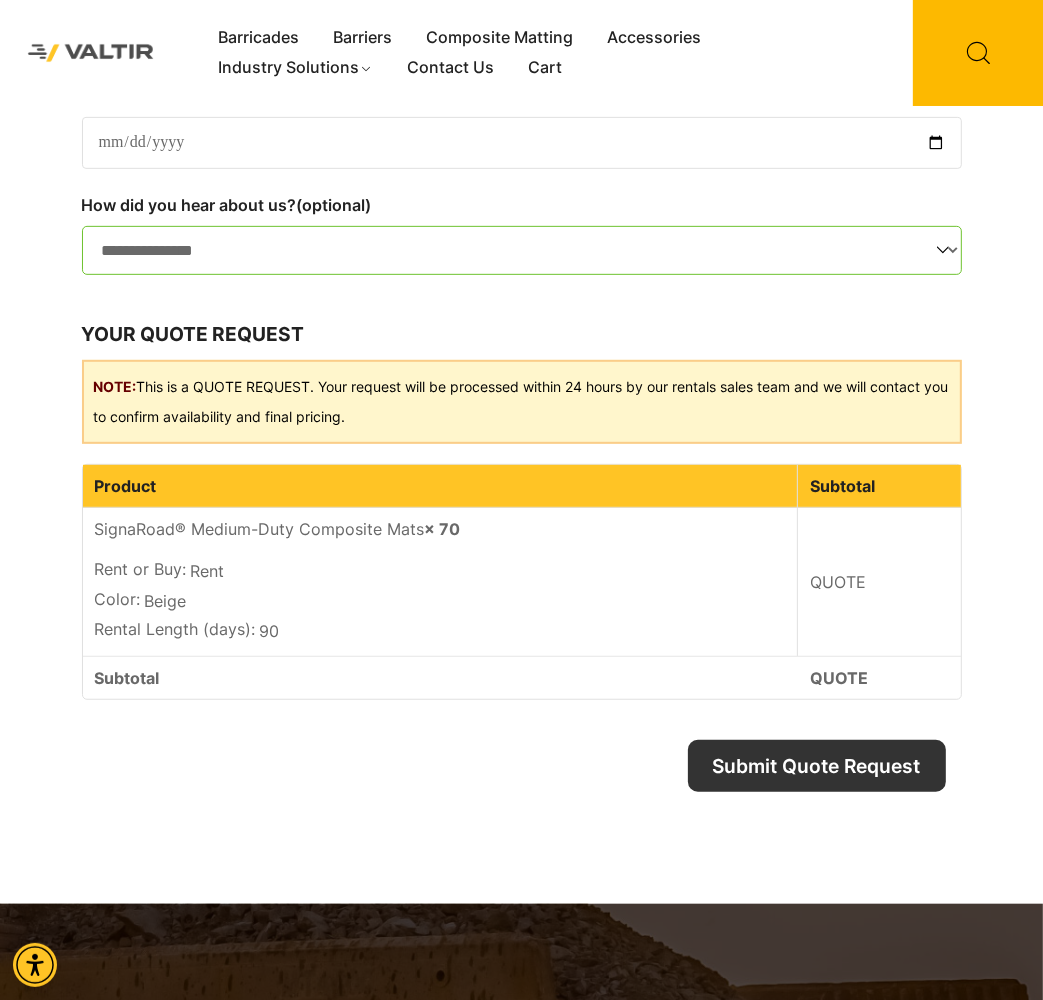 scroll, scrollTop: 600, scrollLeft: 0, axis: vertical 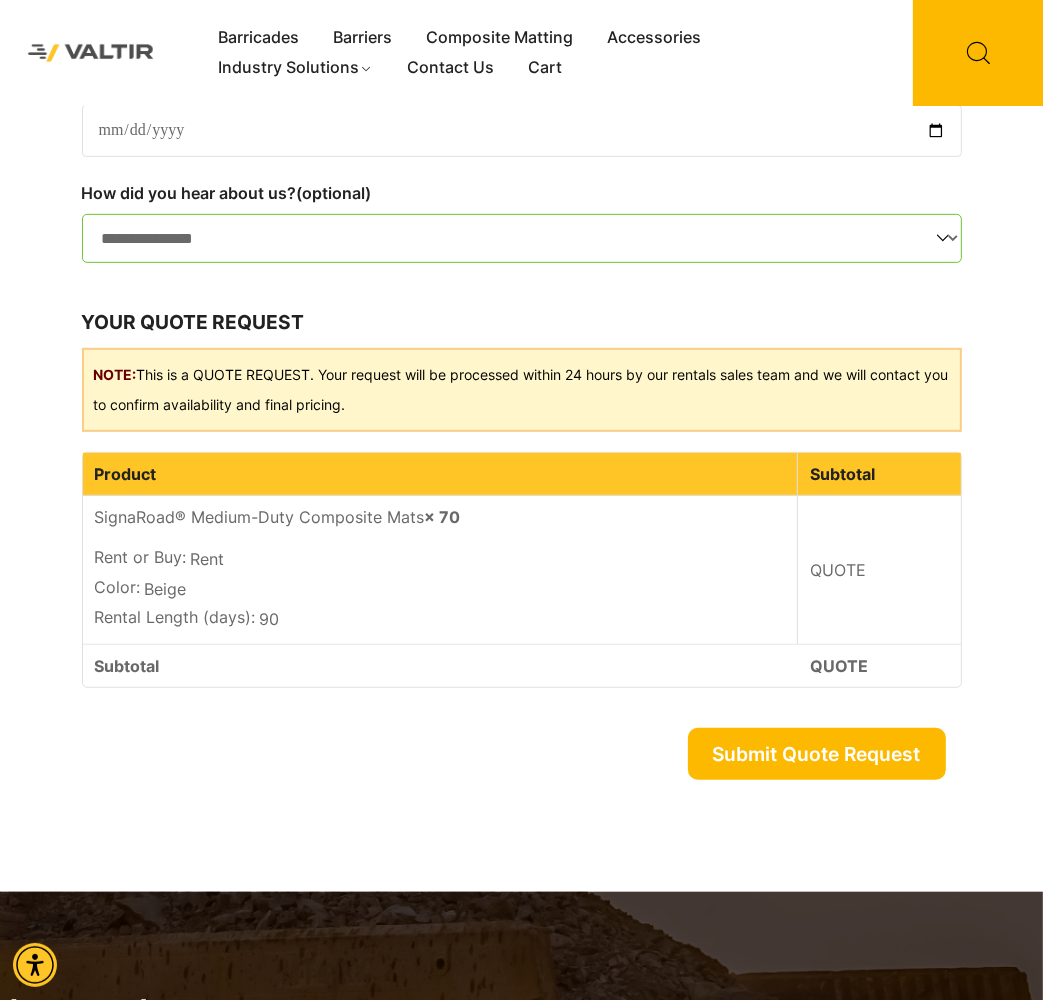 click on "Submit Quote Request" at bounding box center [817, 754] 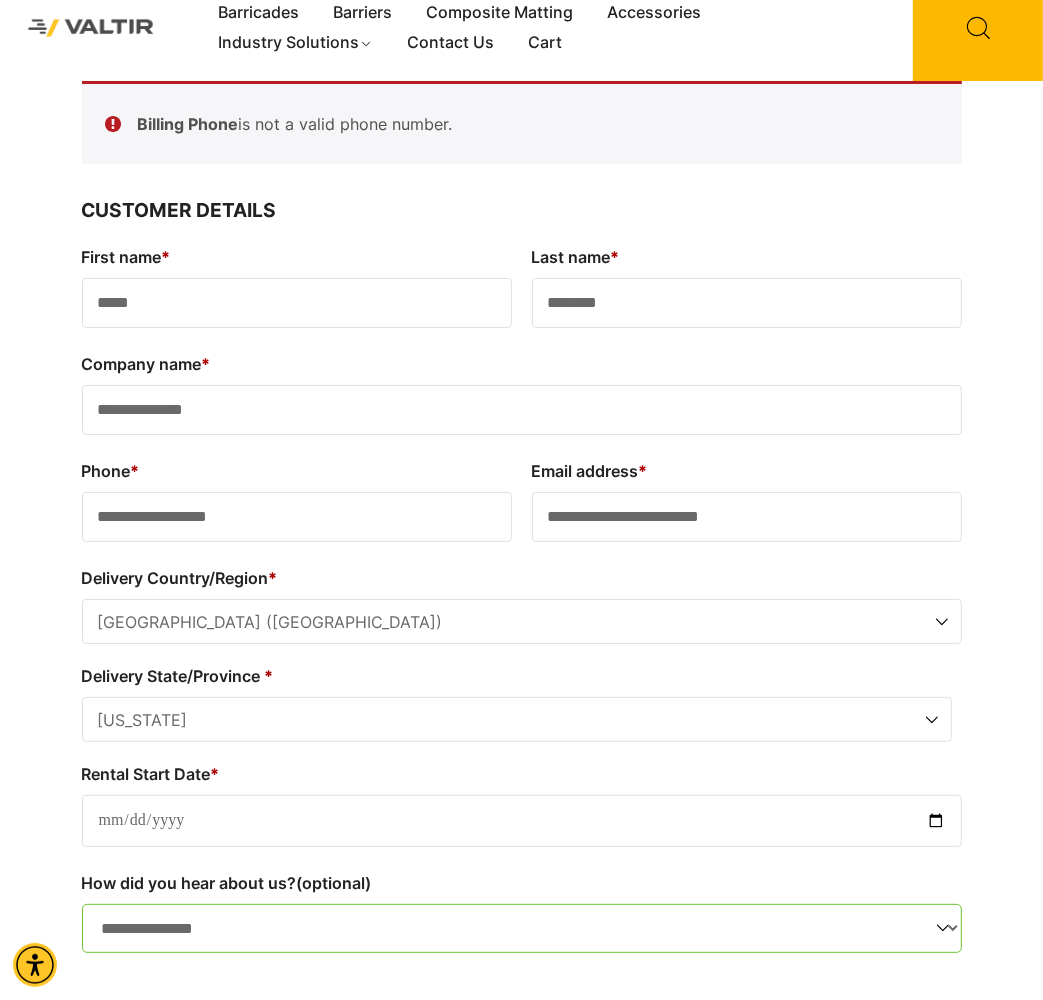 scroll, scrollTop: 6, scrollLeft: 0, axis: vertical 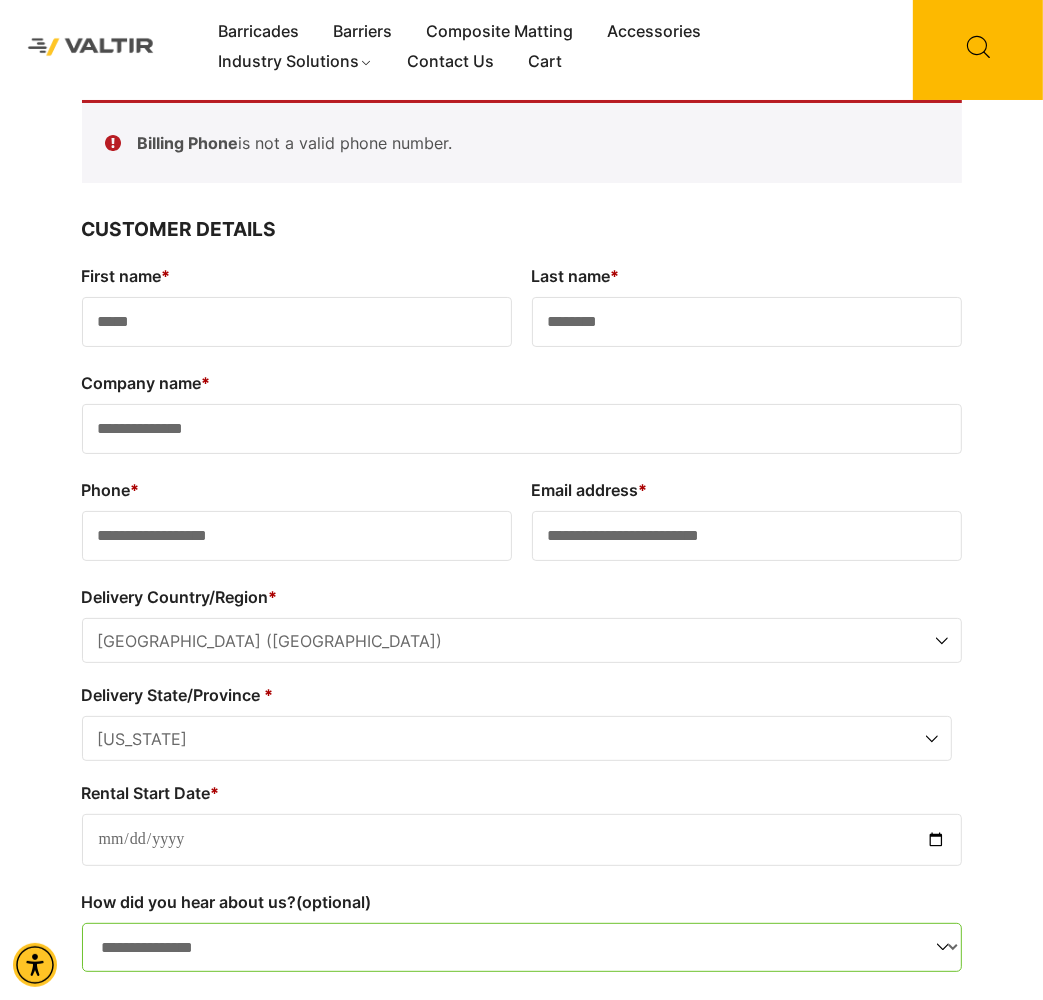 click on "**********" at bounding box center [297, 536] 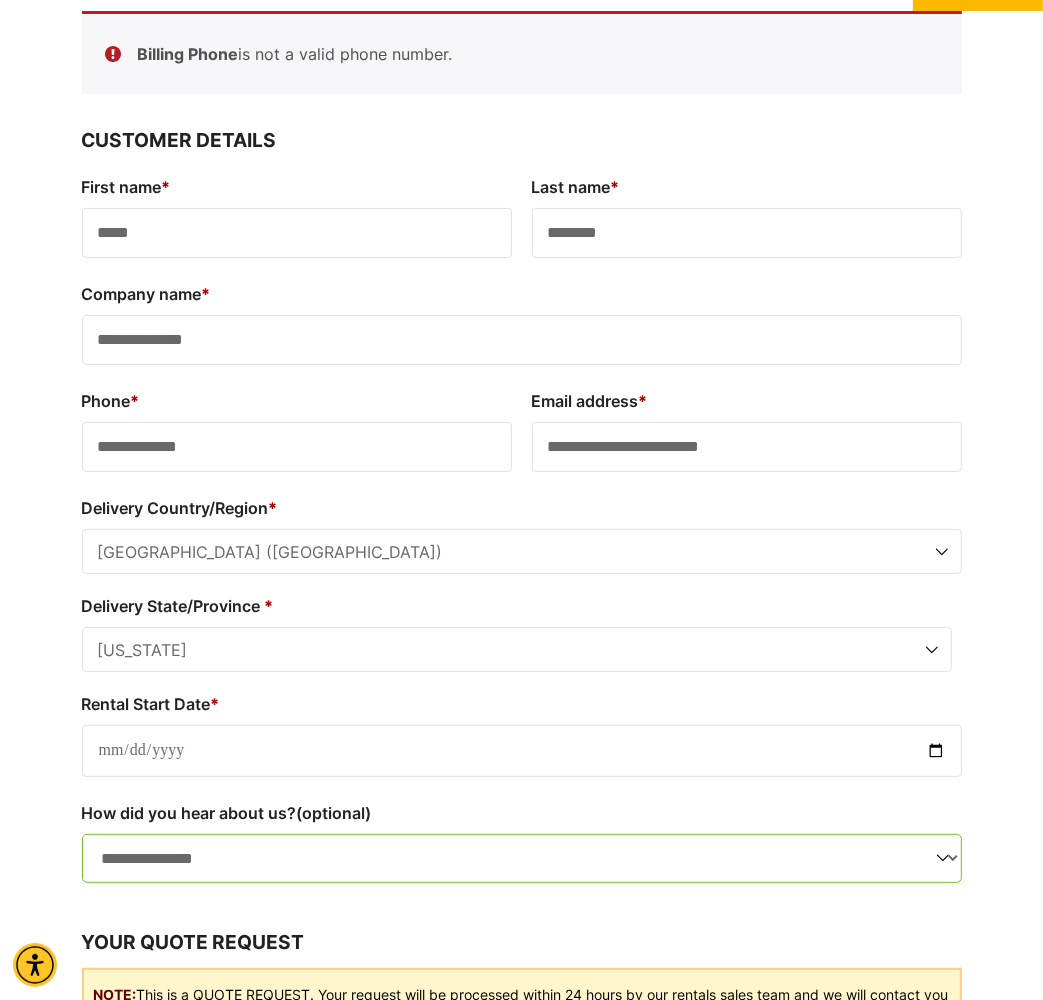 scroll, scrollTop: 606, scrollLeft: 0, axis: vertical 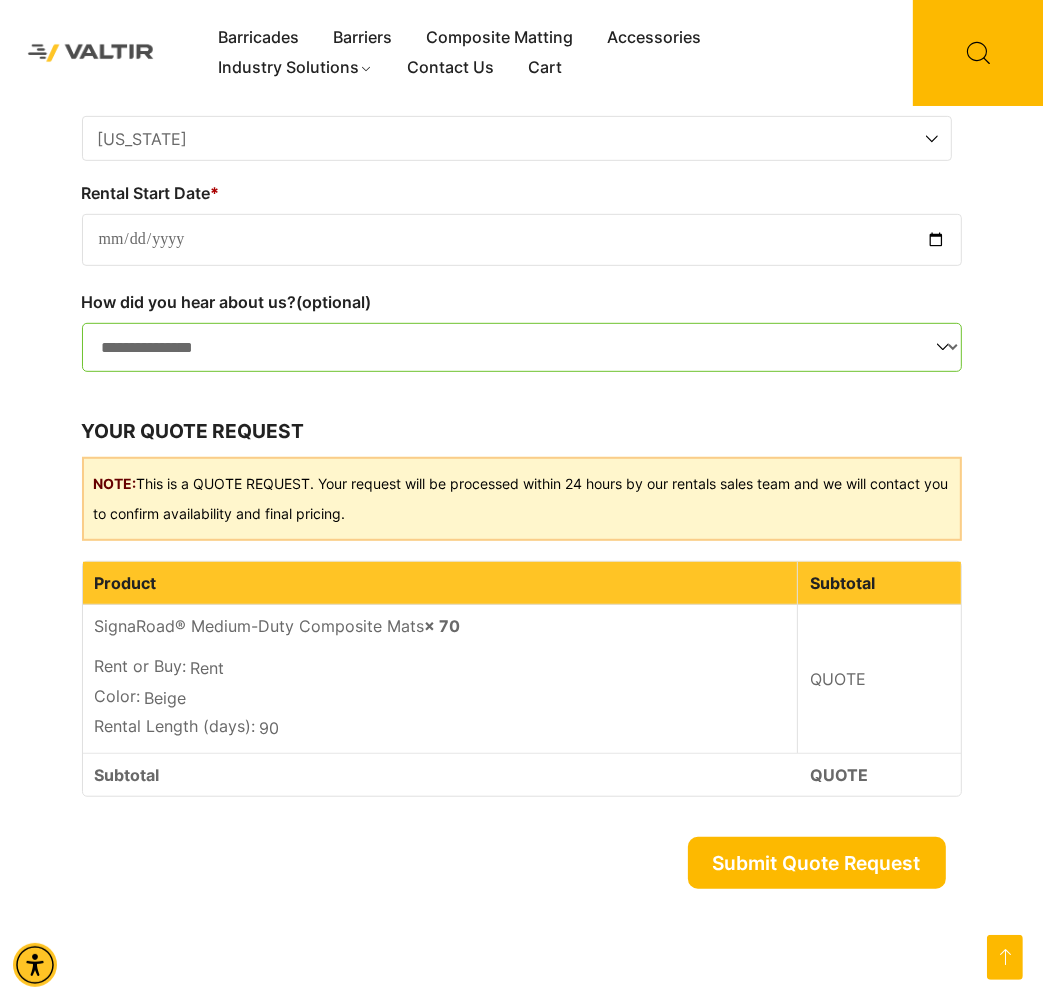 type on "**********" 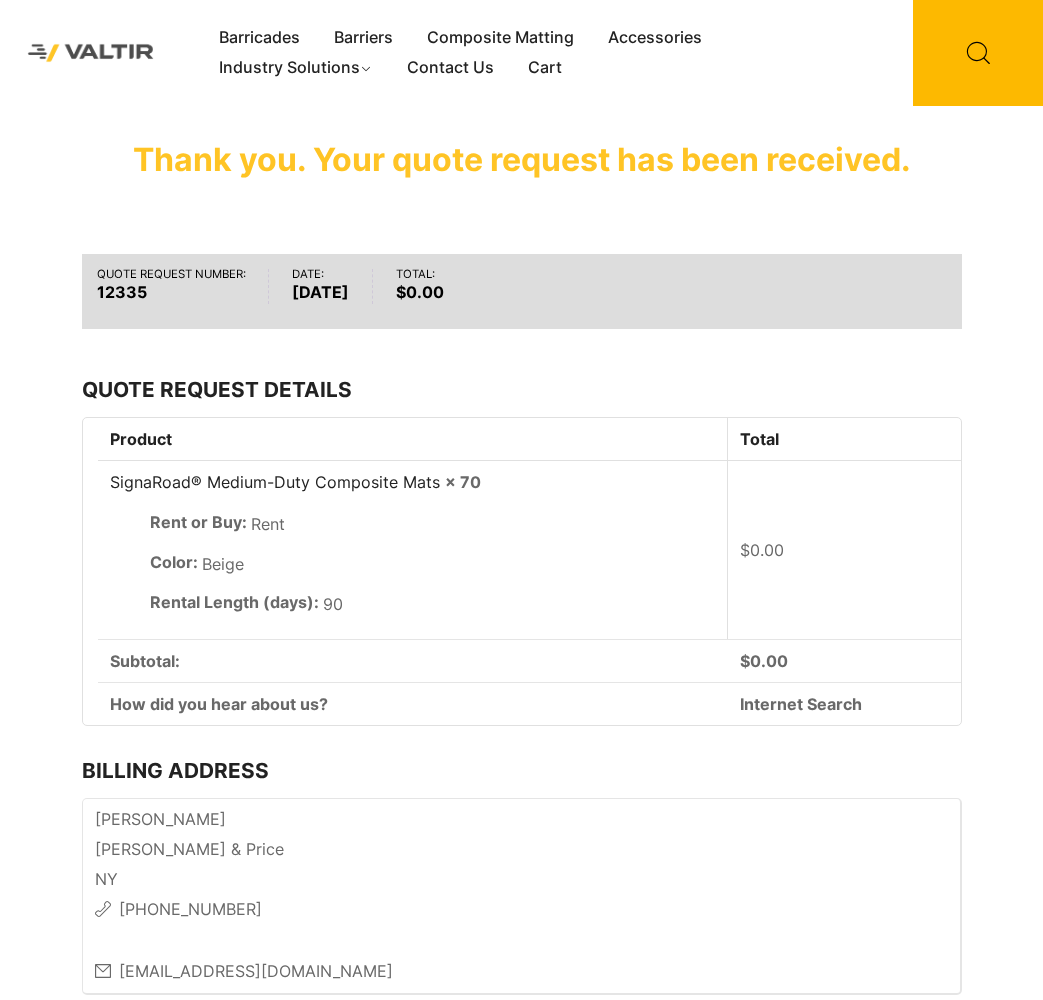 scroll, scrollTop: 0, scrollLeft: 0, axis: both 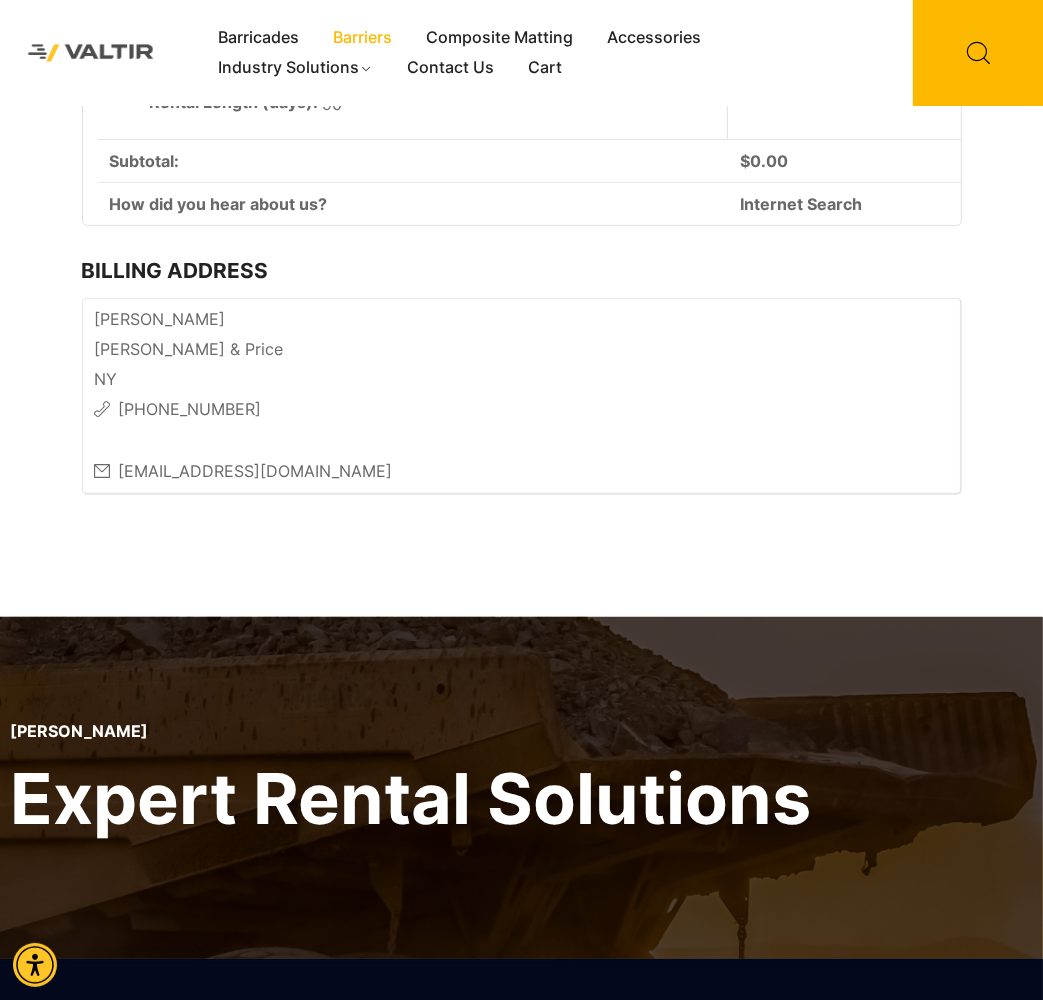click on "Barriers" at bounding box center [363, 38] 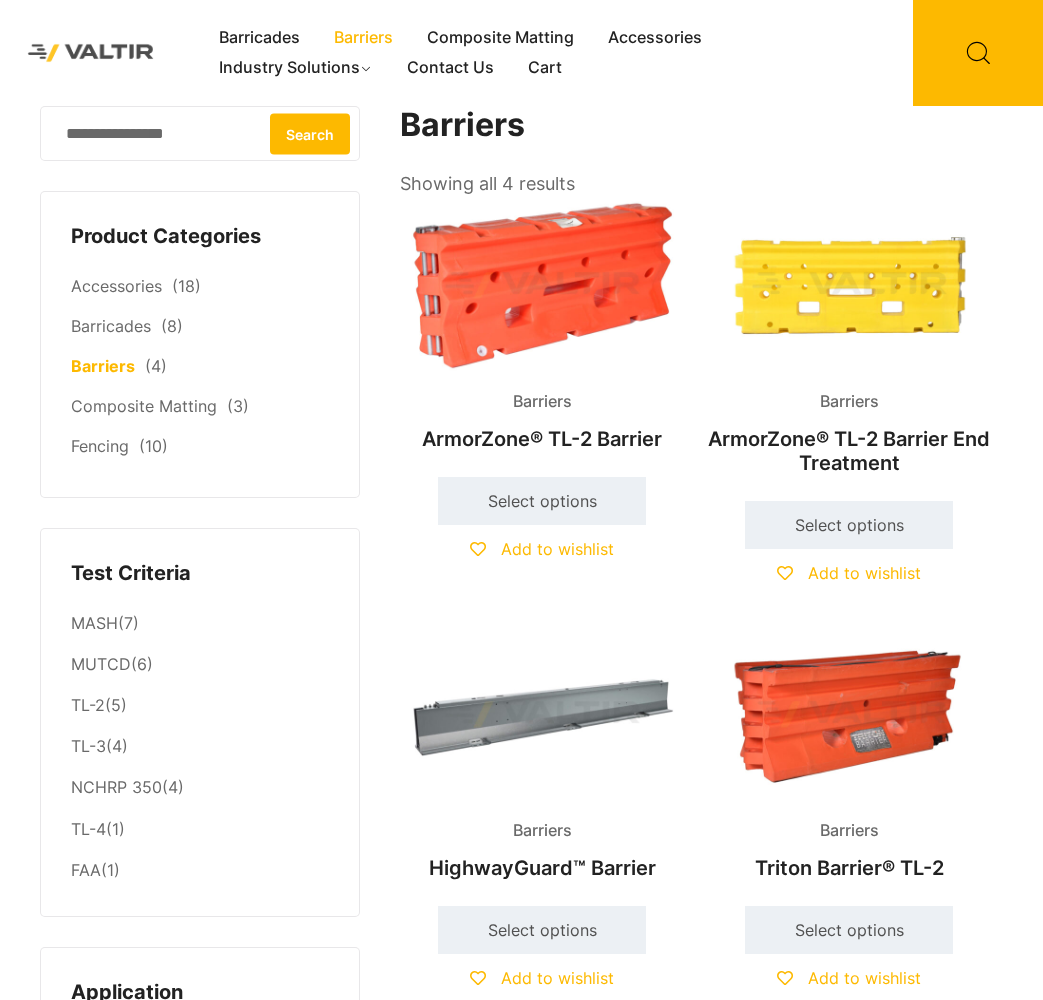 scroll, scrollTop: 0, scrollLeft: 0, axis: both 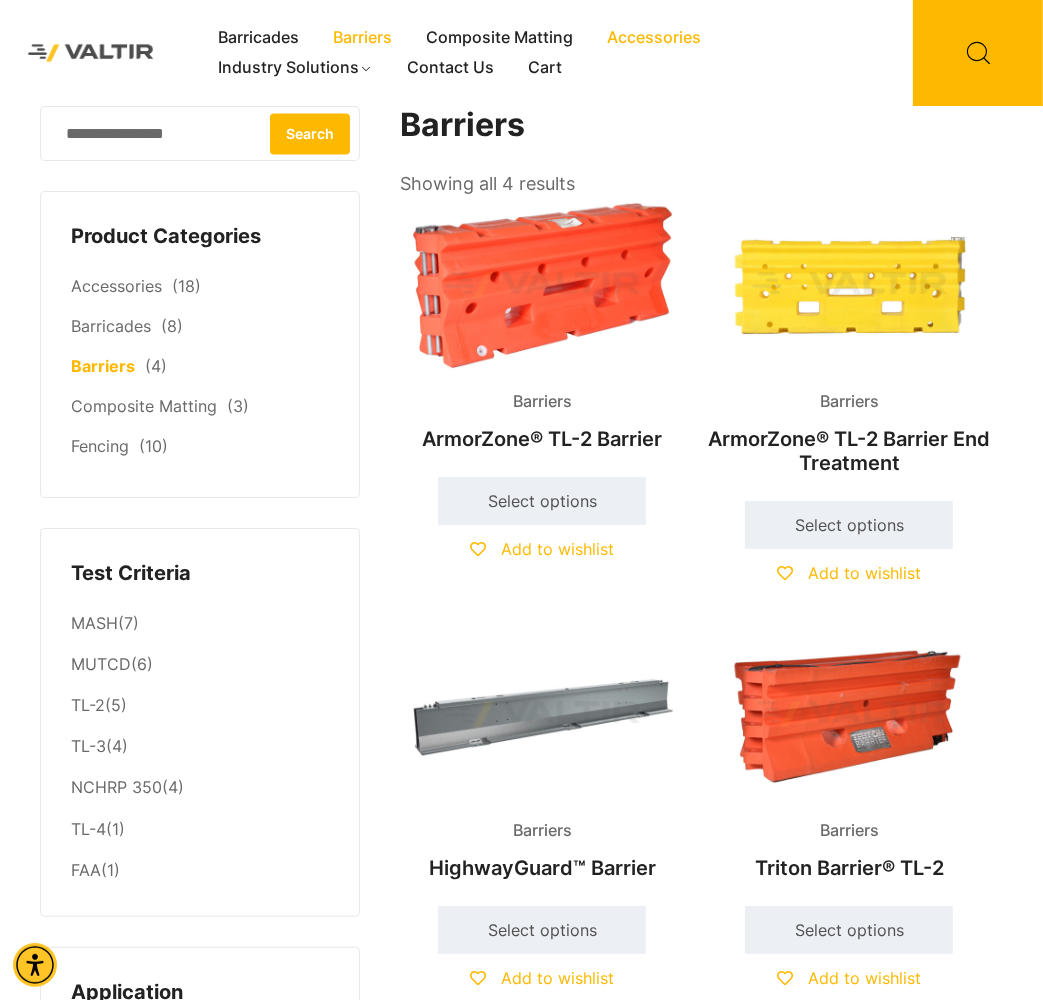 click on "Accessories" at bounding box center (655, 38) 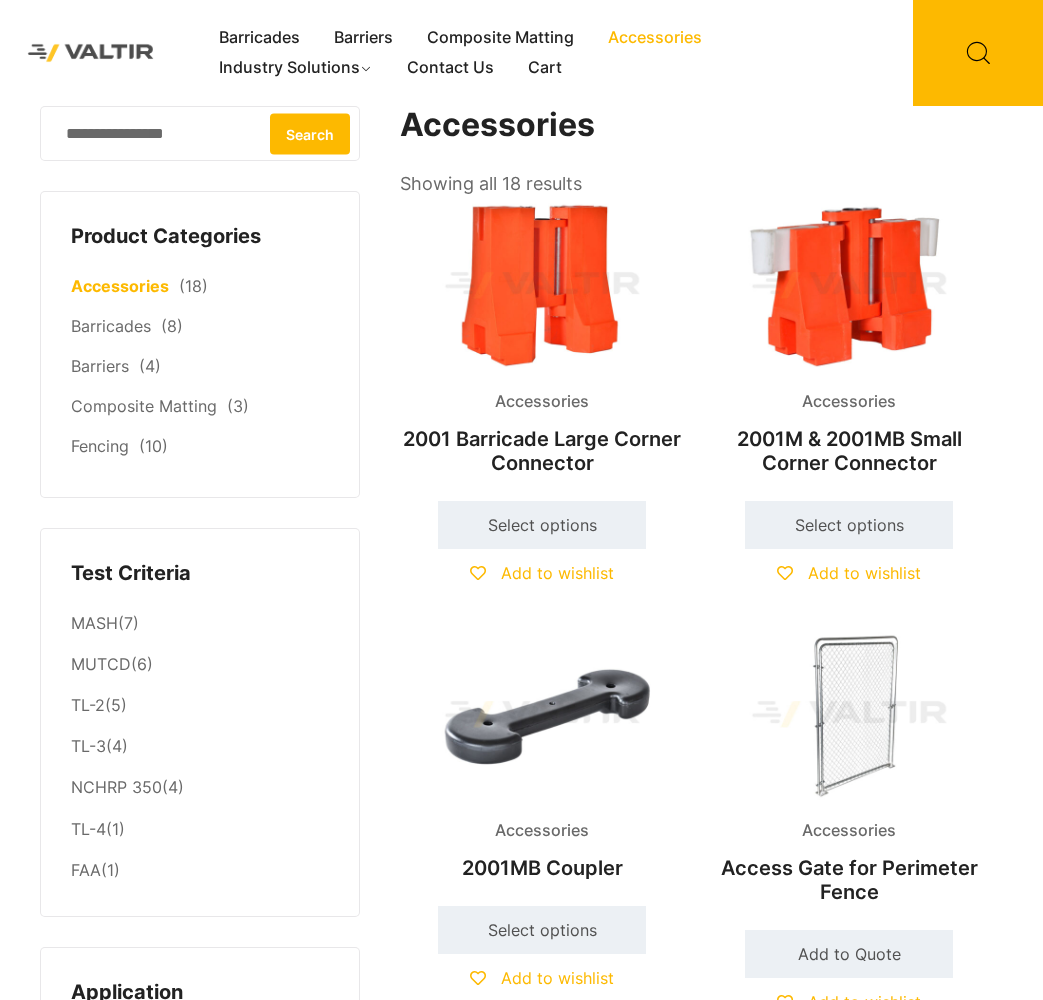 scroll, scrollTop: 0, scrollLeft: 0, axis: both 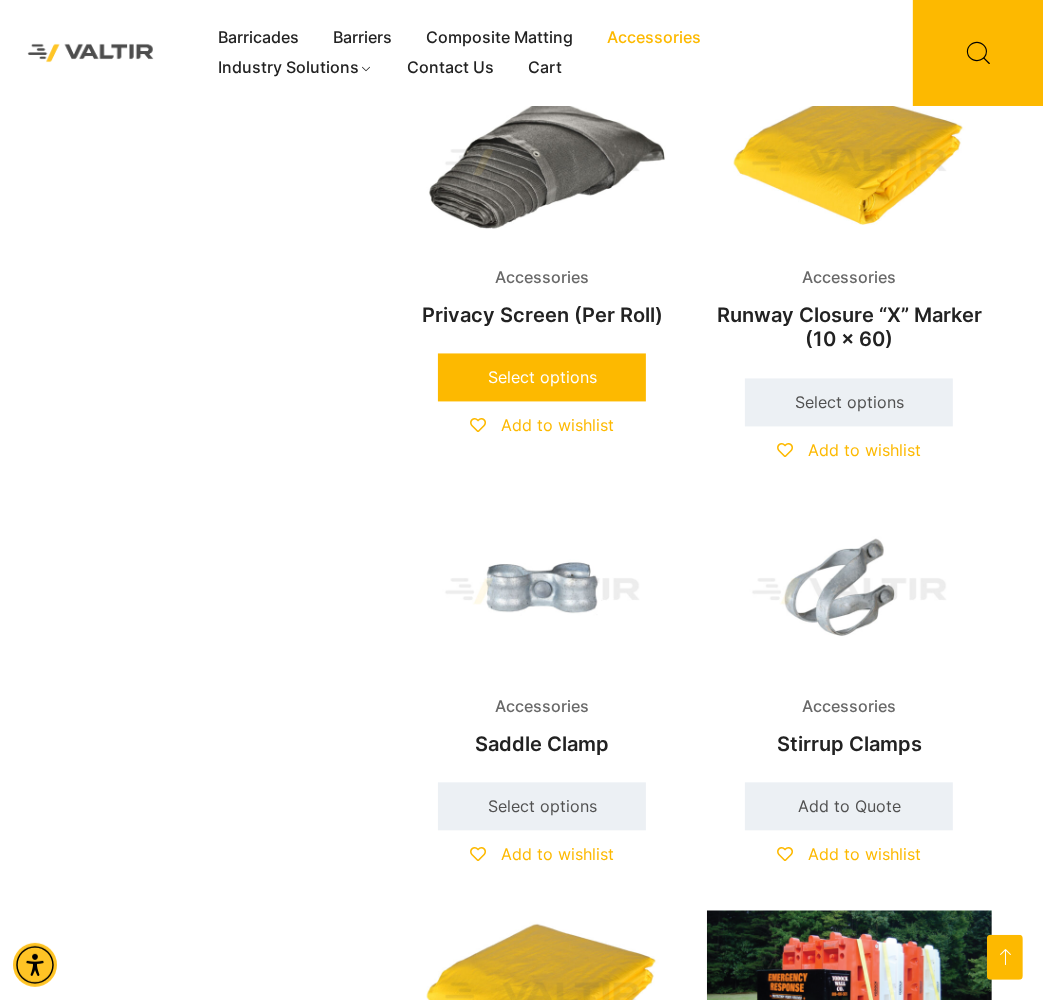 click on "Select options" at bounding box center [542, 378] 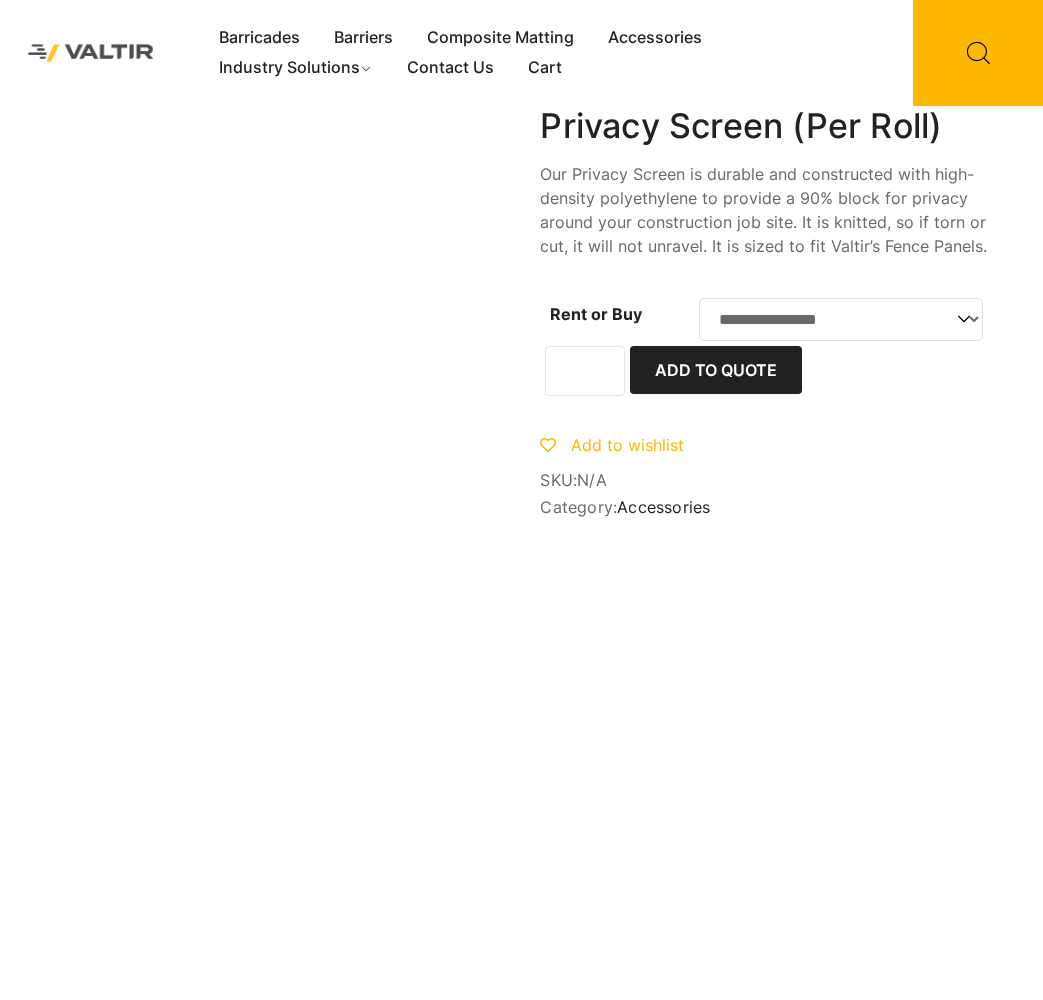 scroll, scrollTop: 0, scrollLeft: 0, axis: both 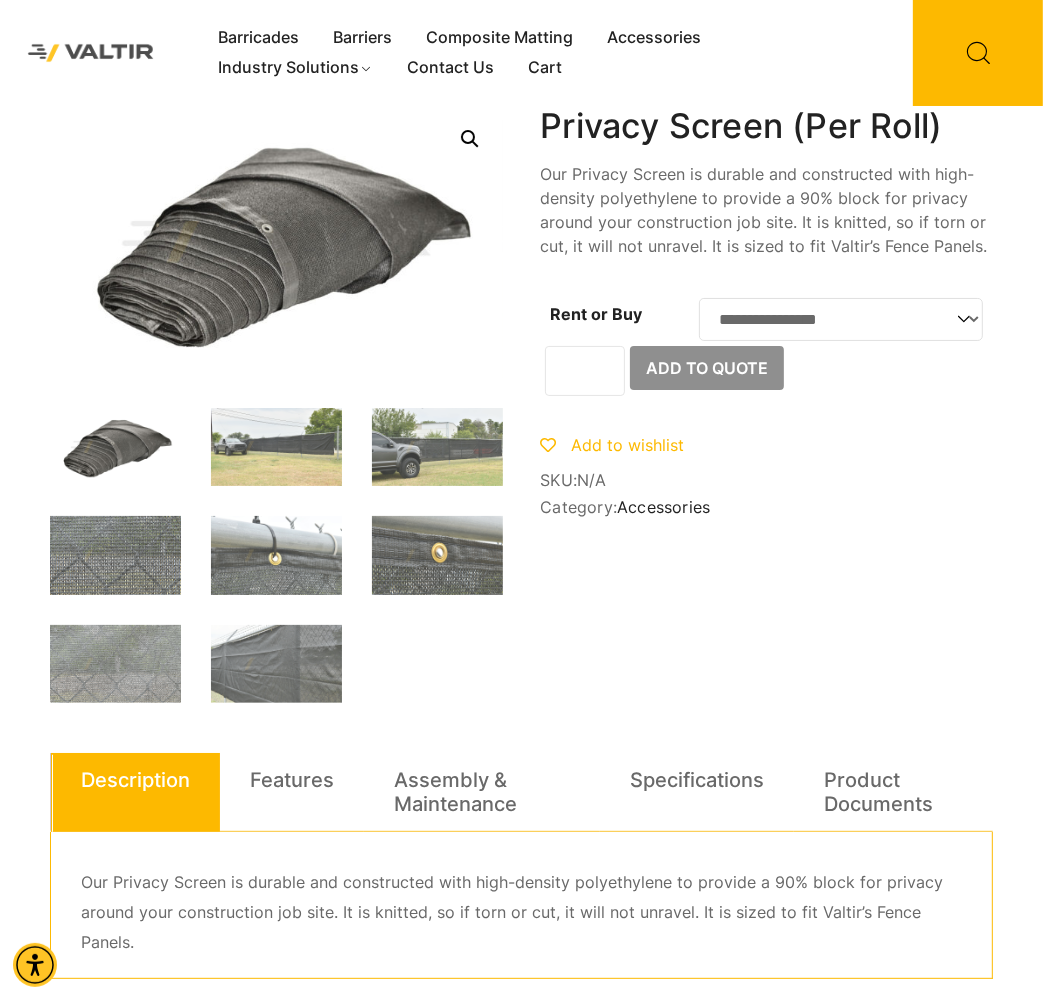 click on "**********" 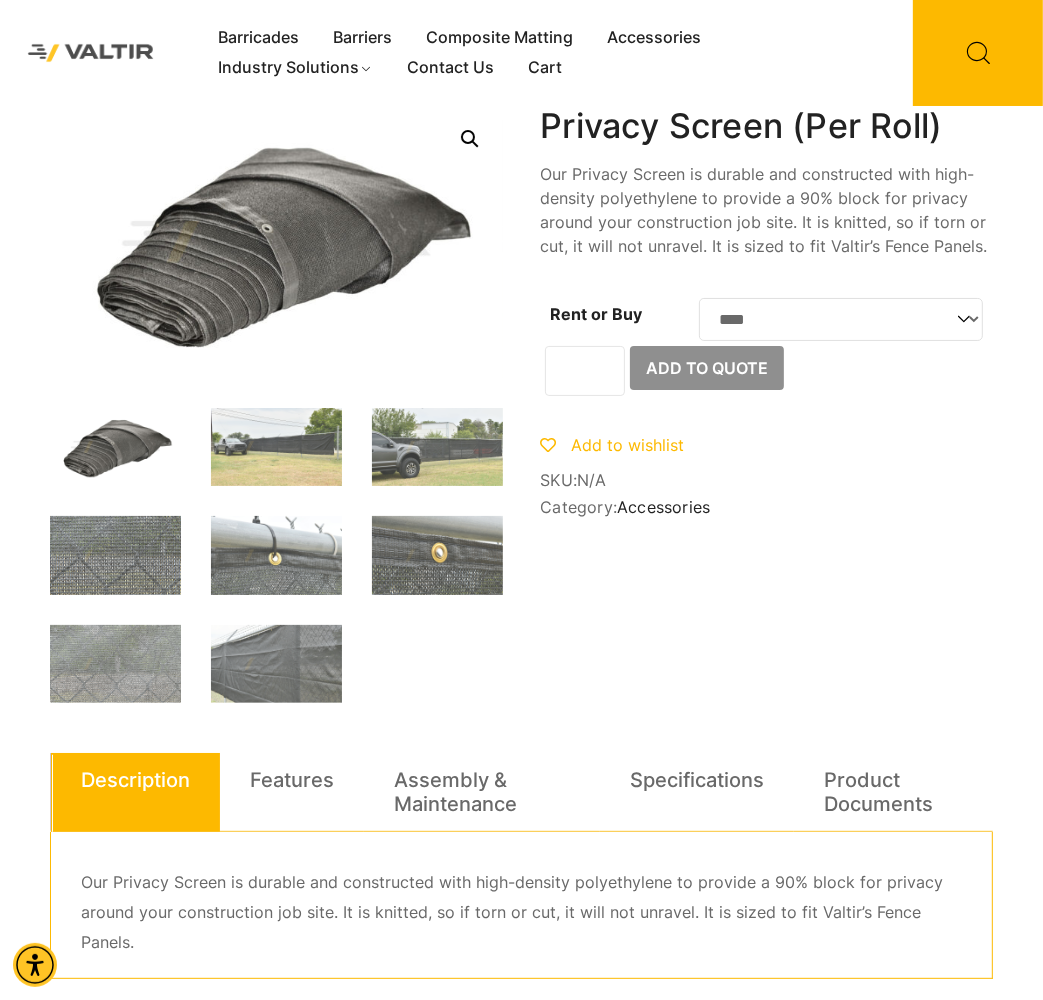 click on "**********" 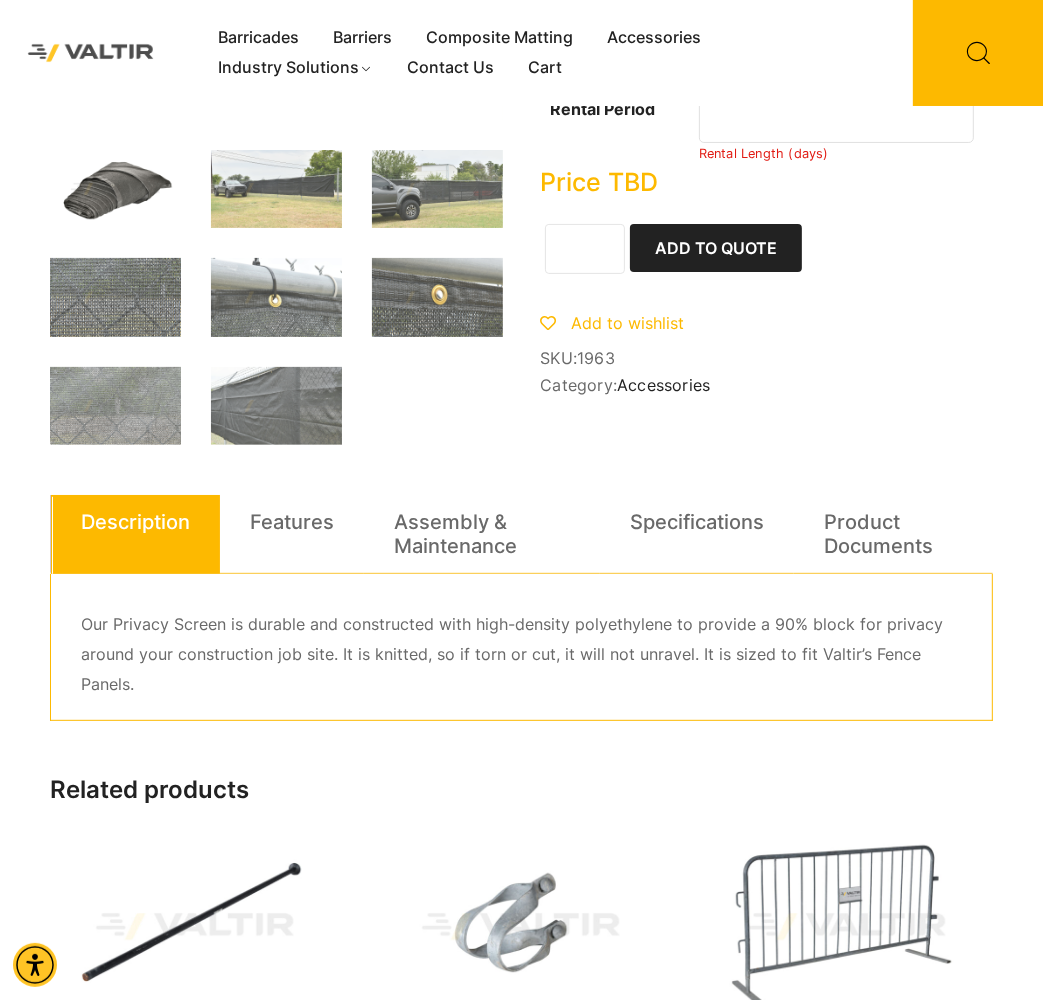 scroll, scrollTop: 0, scrollLeft: 0, axis: both 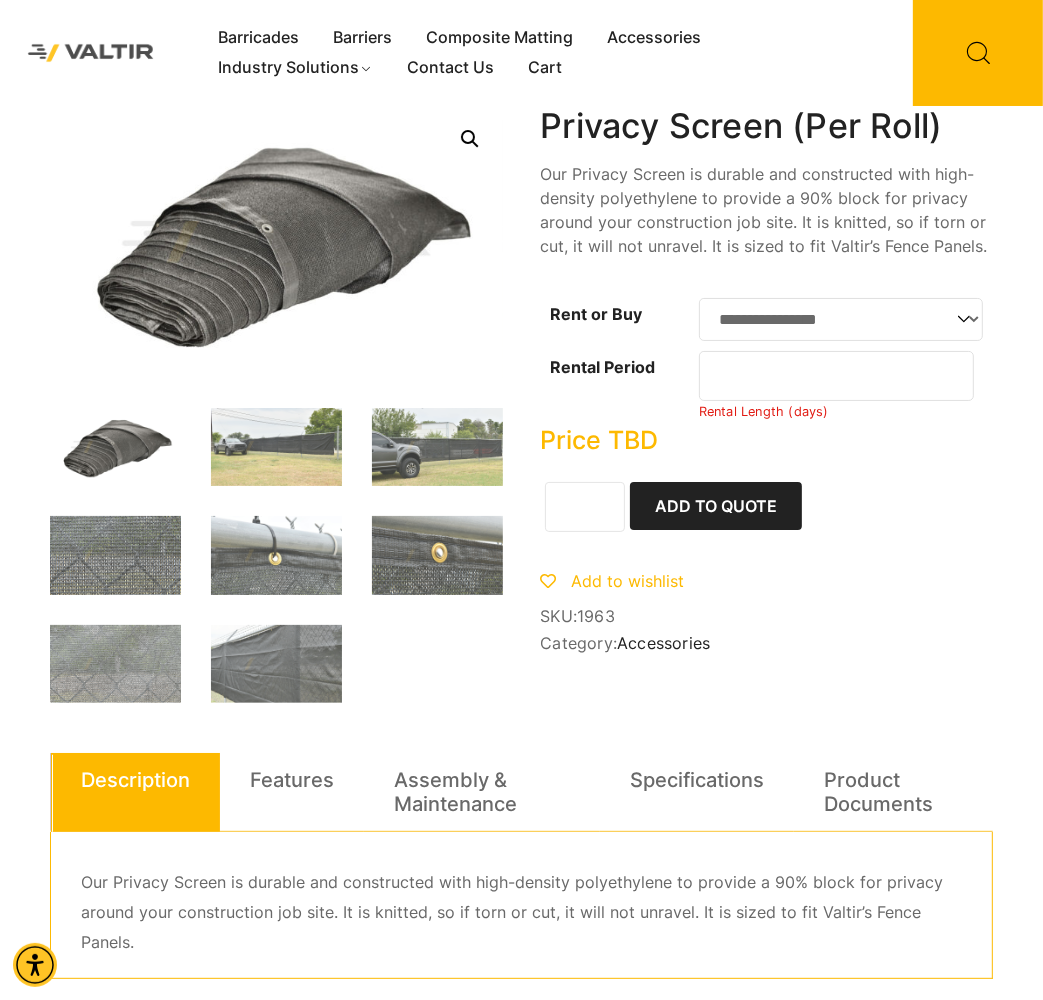 click on "**********" 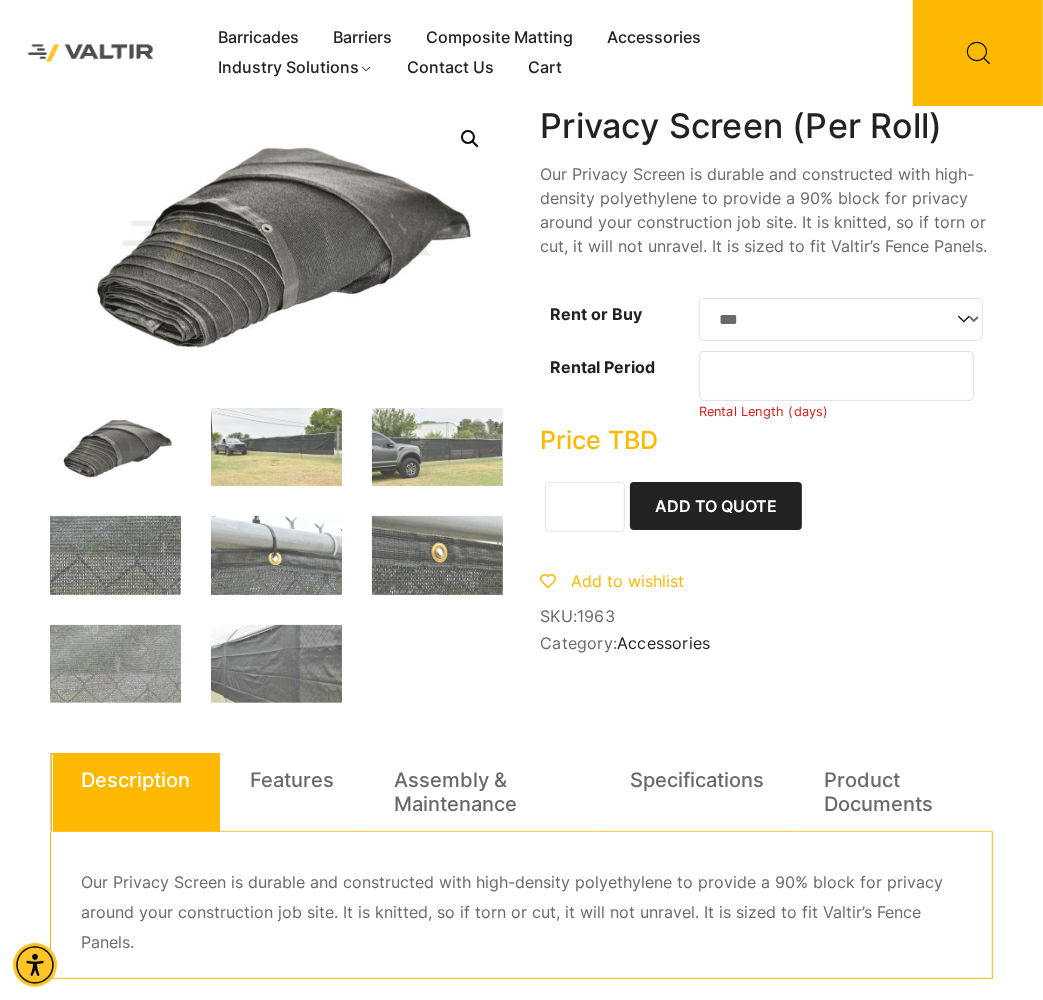 click on "**********" 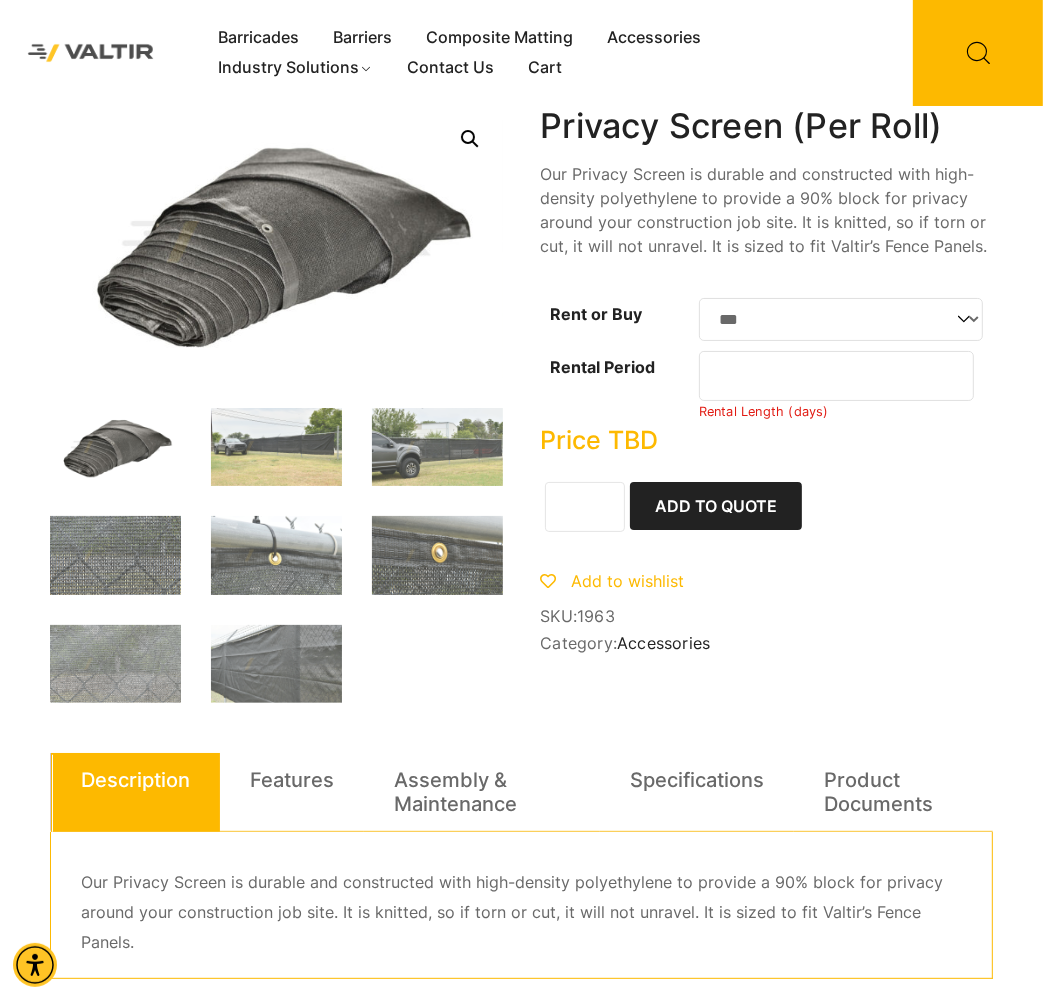 select on "***" 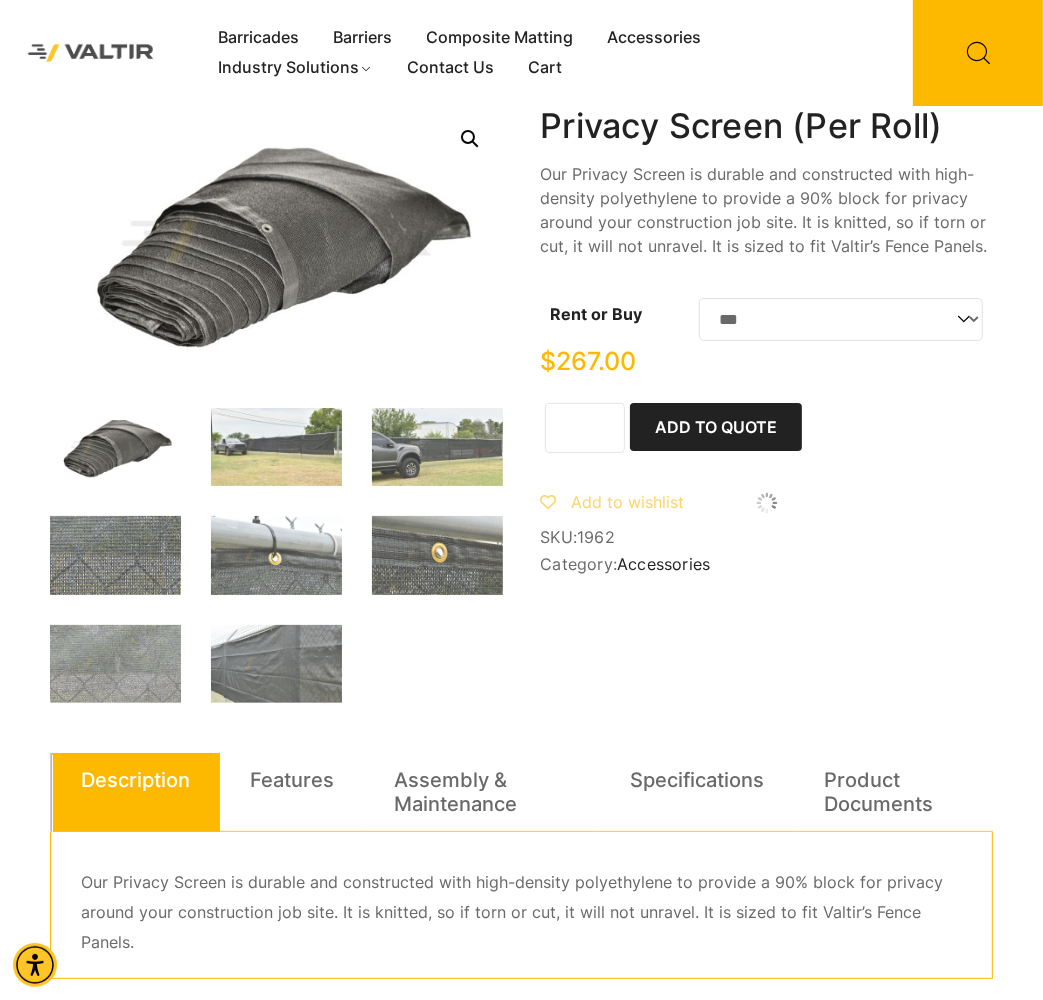 click on "**********" at bounding box center (766, 344) 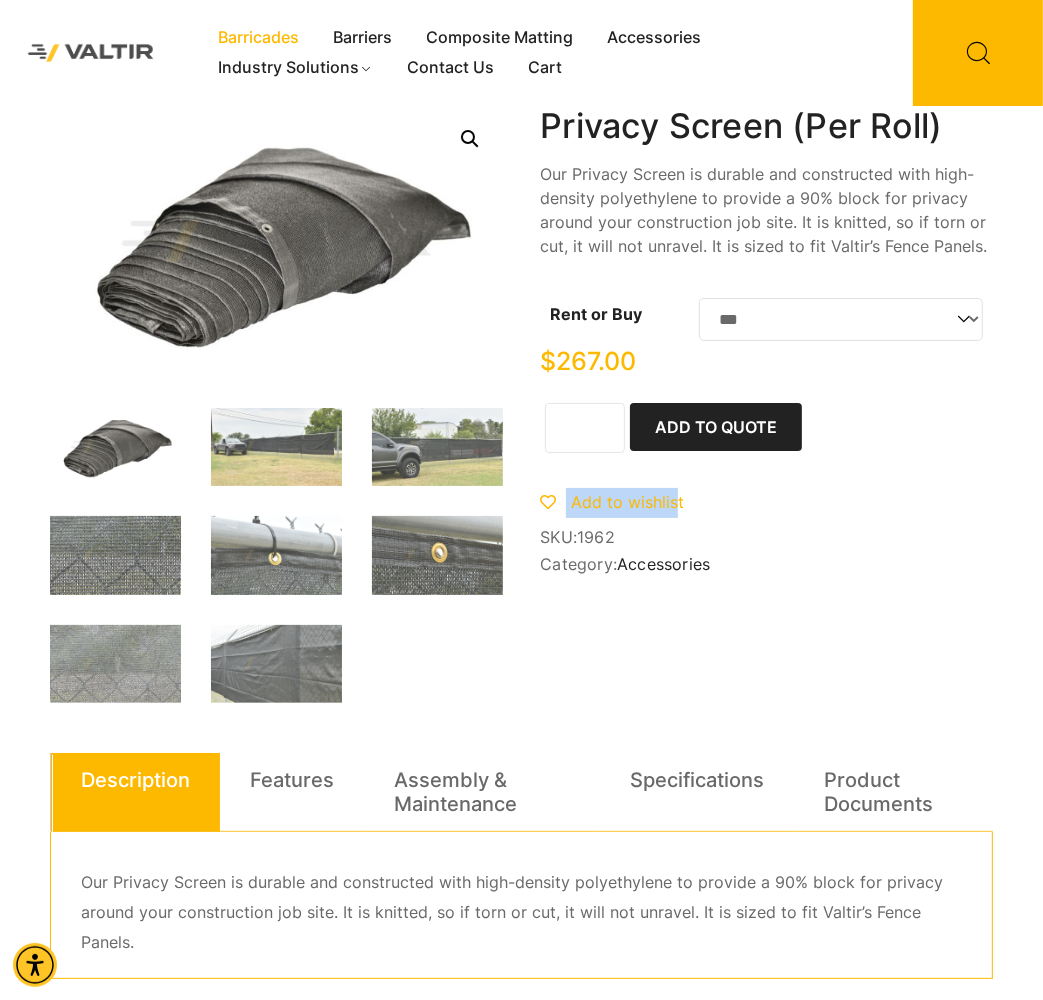 click on "Barricades" at bounding box center [259, 38] 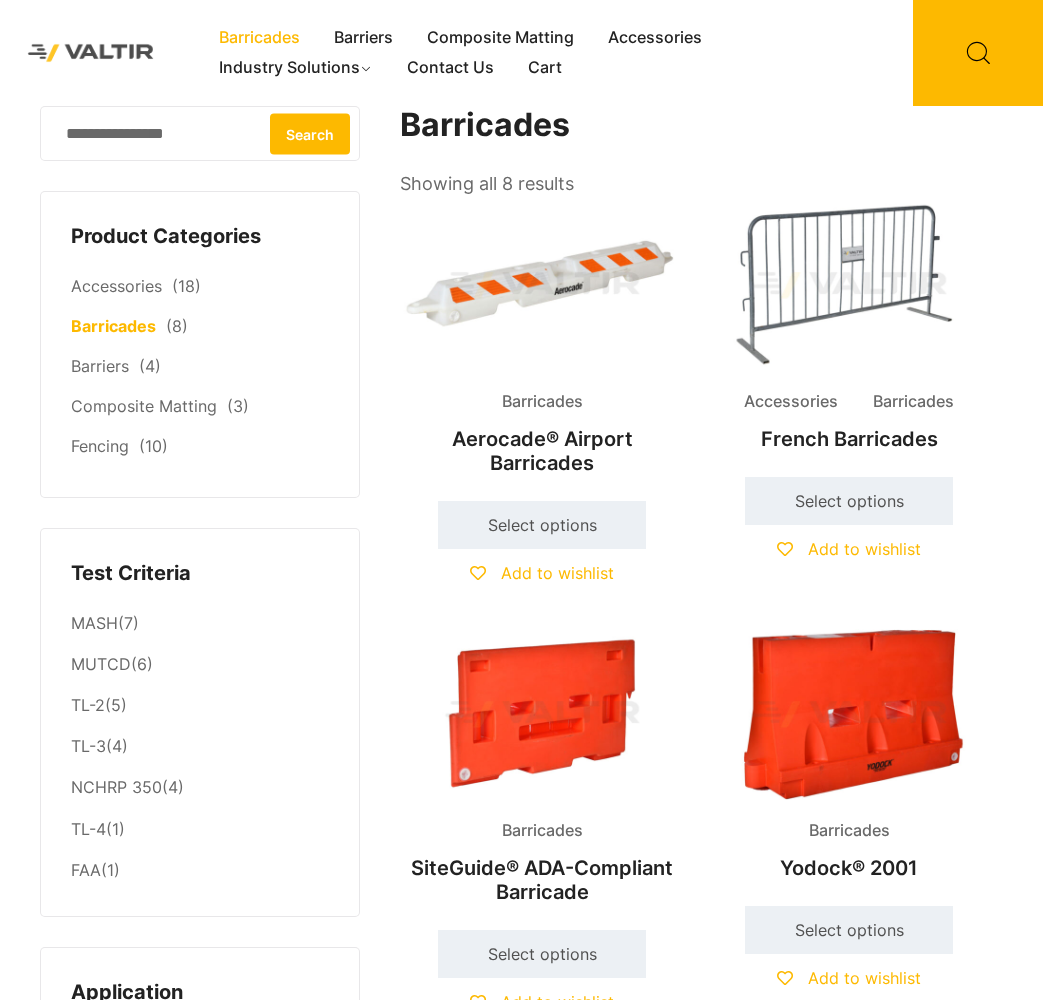 scroll, scrollTop: 0, scrollLeft: 0, axis: both 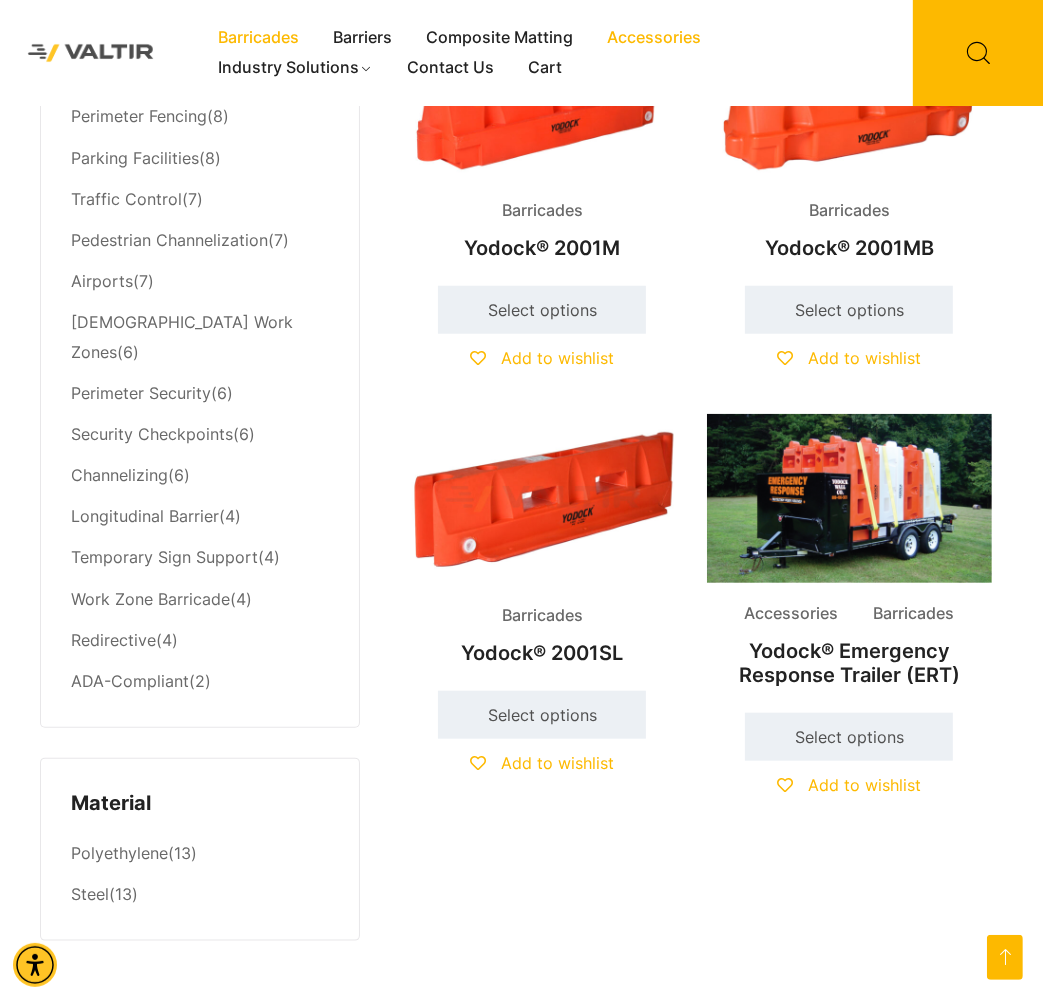click on "Accessories" at bounding box center (655, 38) 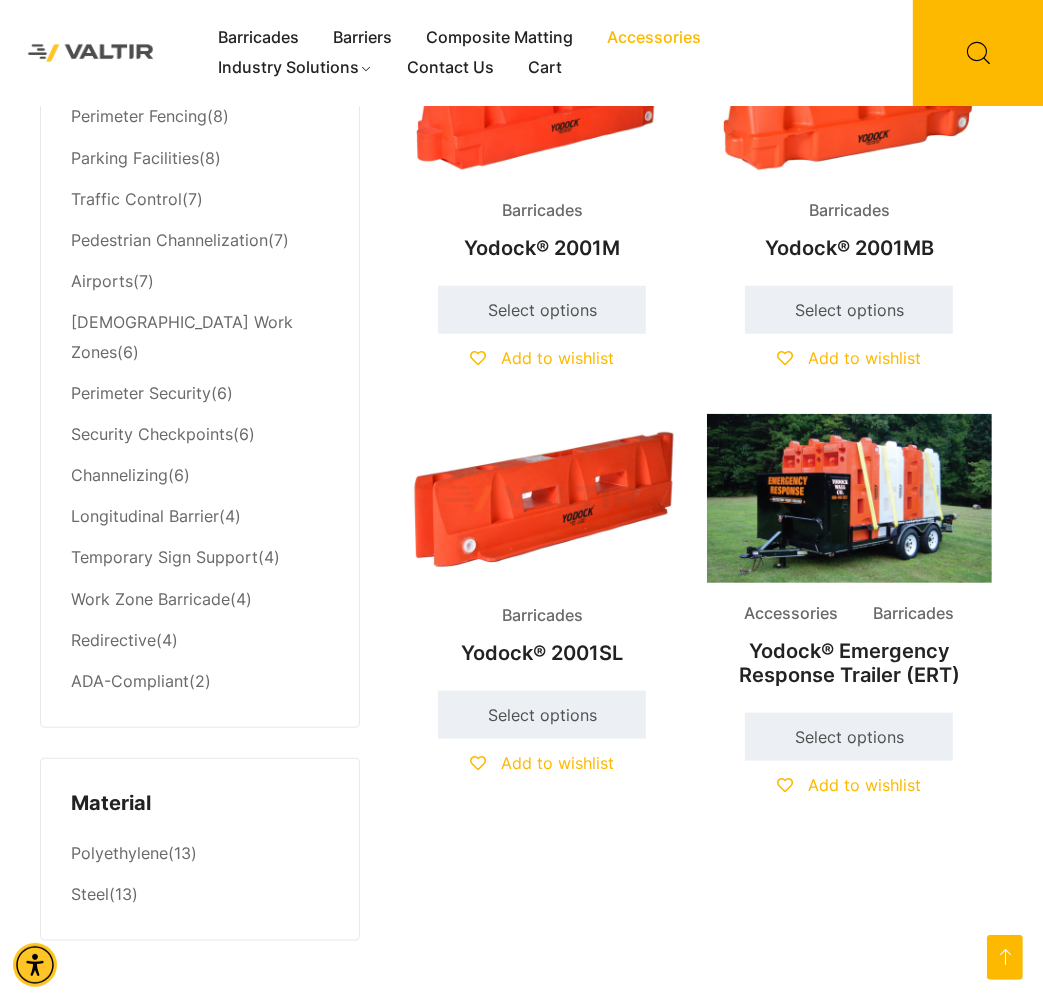 scroll, scrollTop: 1064, scrollLeft: 0, axis: vertical 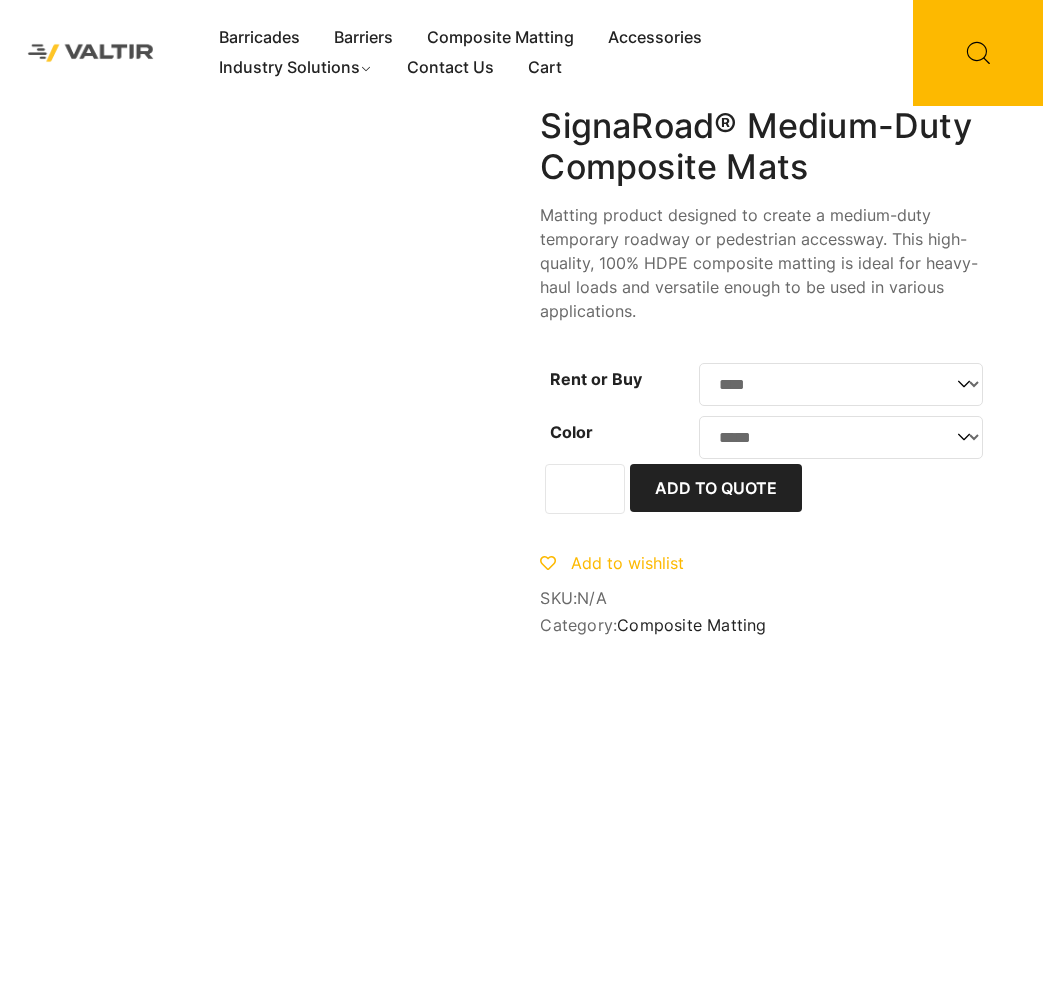 select on "****" 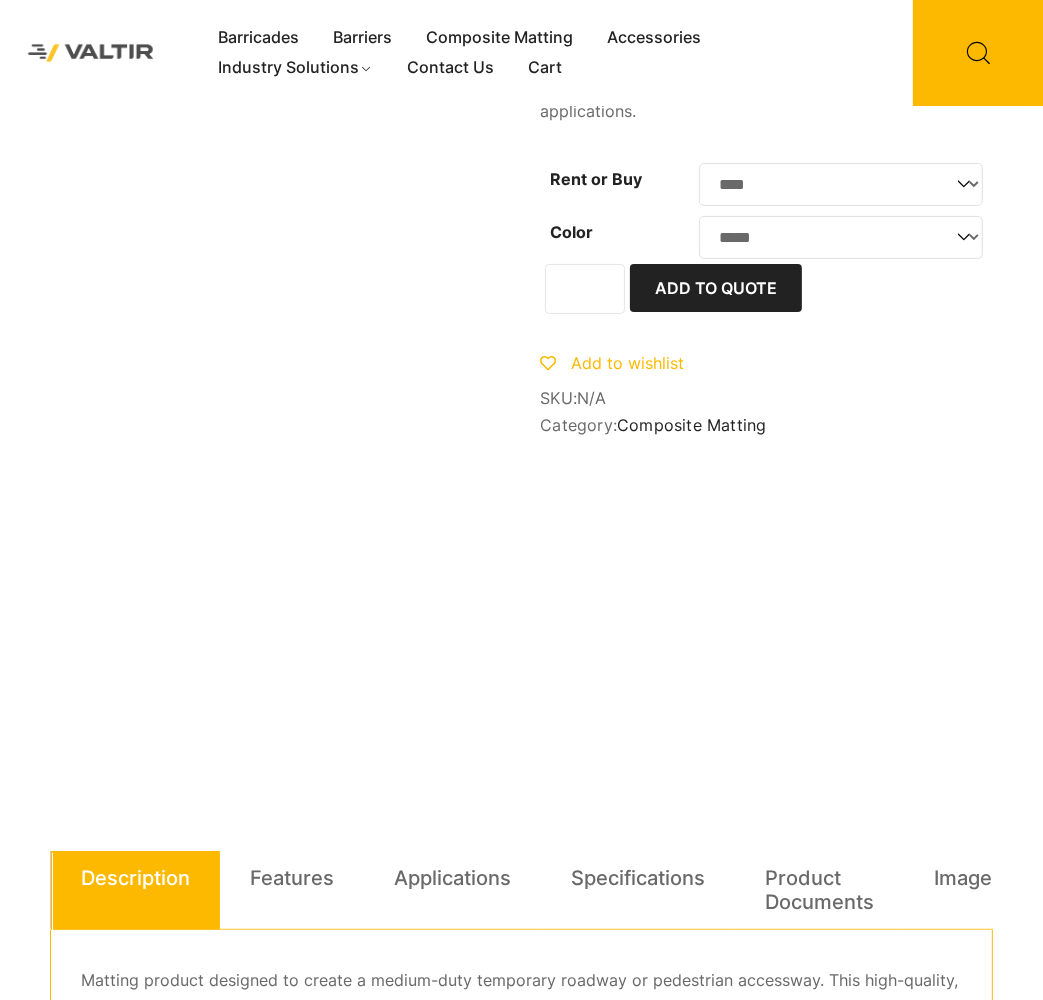 scroll, scrollTop: 0, scrollLeft: 0, axis: both 